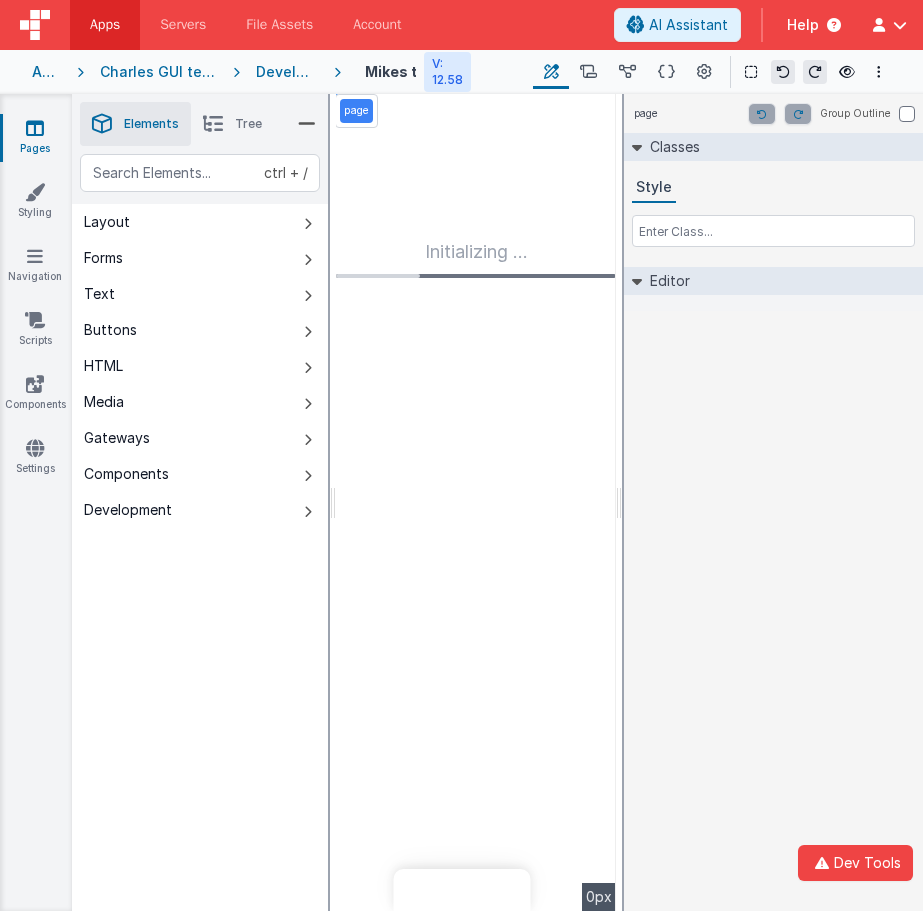 scroll, scrollTop: 0, scrollLeft: 0, axis: both 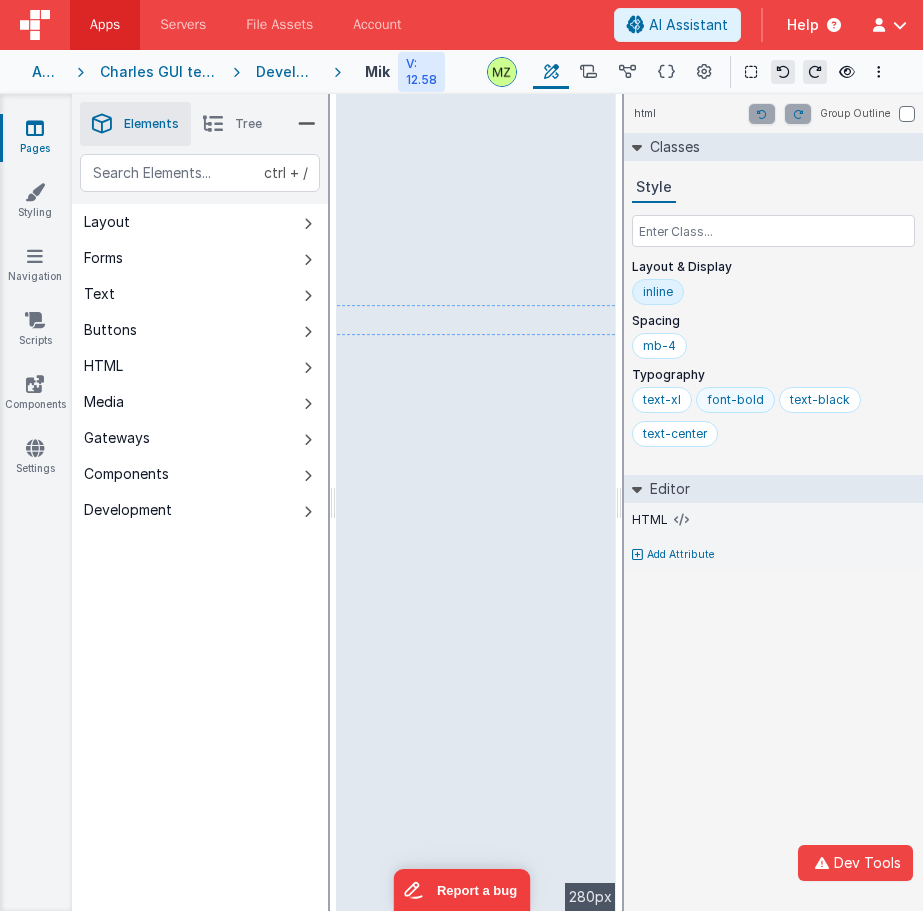 click on "font-bold" at bounding box center (735, 400) 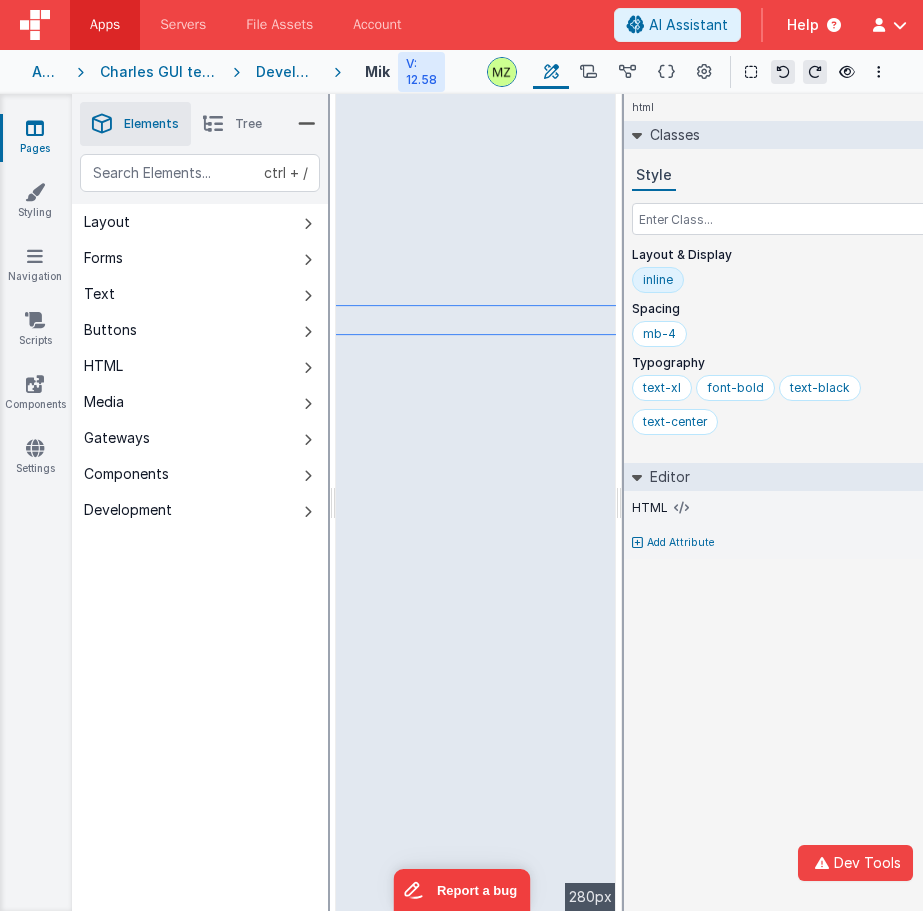 click on "inline" at bounding box center (658, 280) 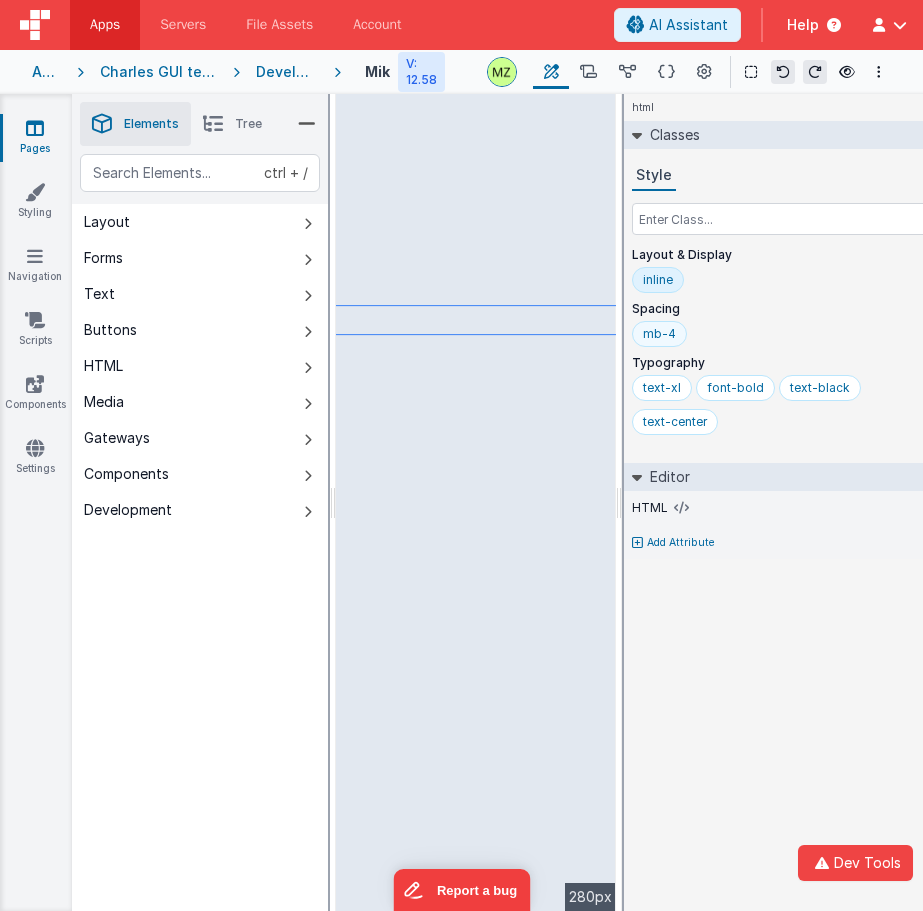 click on "mb-4" at bounding box center [659, 334] 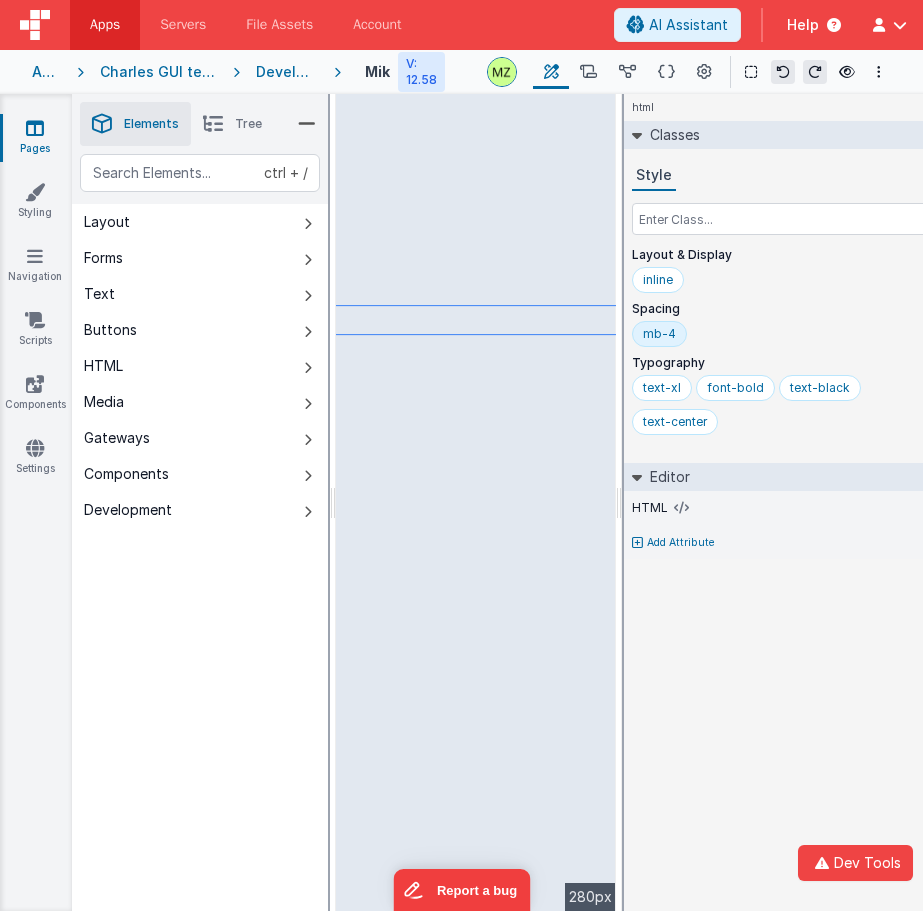 click on "html   Classes   Style           Layout & Display
inline
Spacing
mb-4
Typography
text-xl
font-bold
text-black
text-center
Editor        HTML                       Add Attribute
DEV: Focus
DEV: builderToggleConditionalCSS
DEV: Remove DND
DEV: updateSchema F
DEV: convertToVFG3" at bounding box center [784, 502] 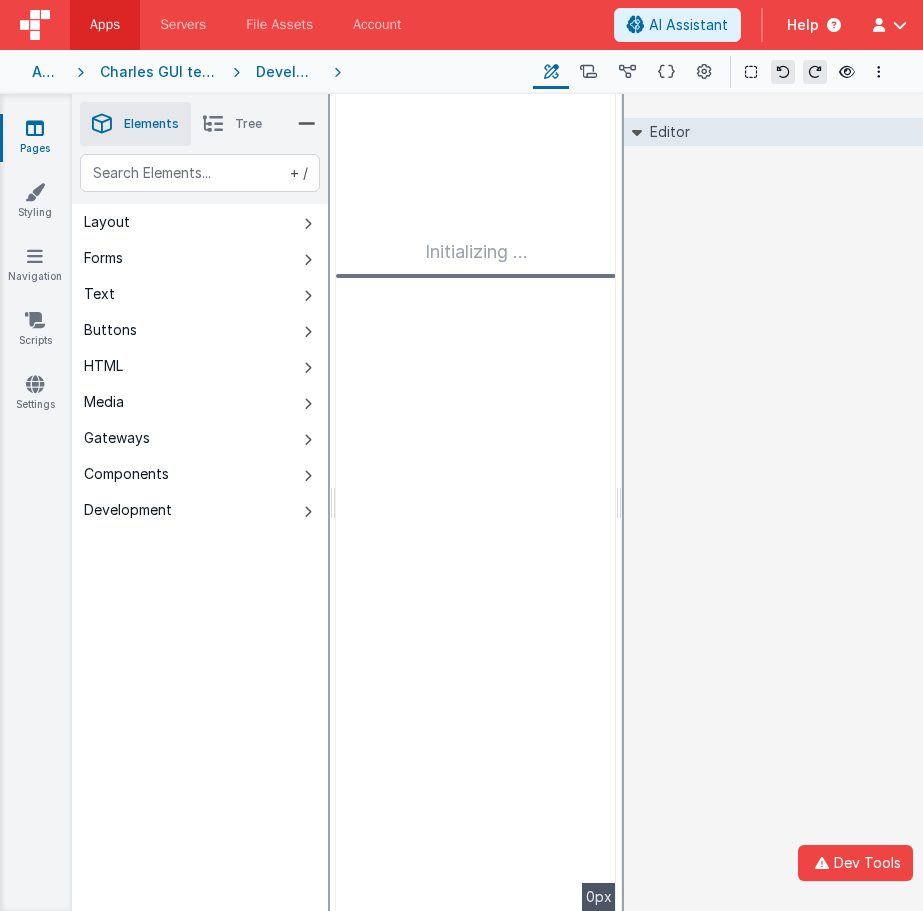 scroll, scrollTop: 0, scrollLeft: 0, axis: both 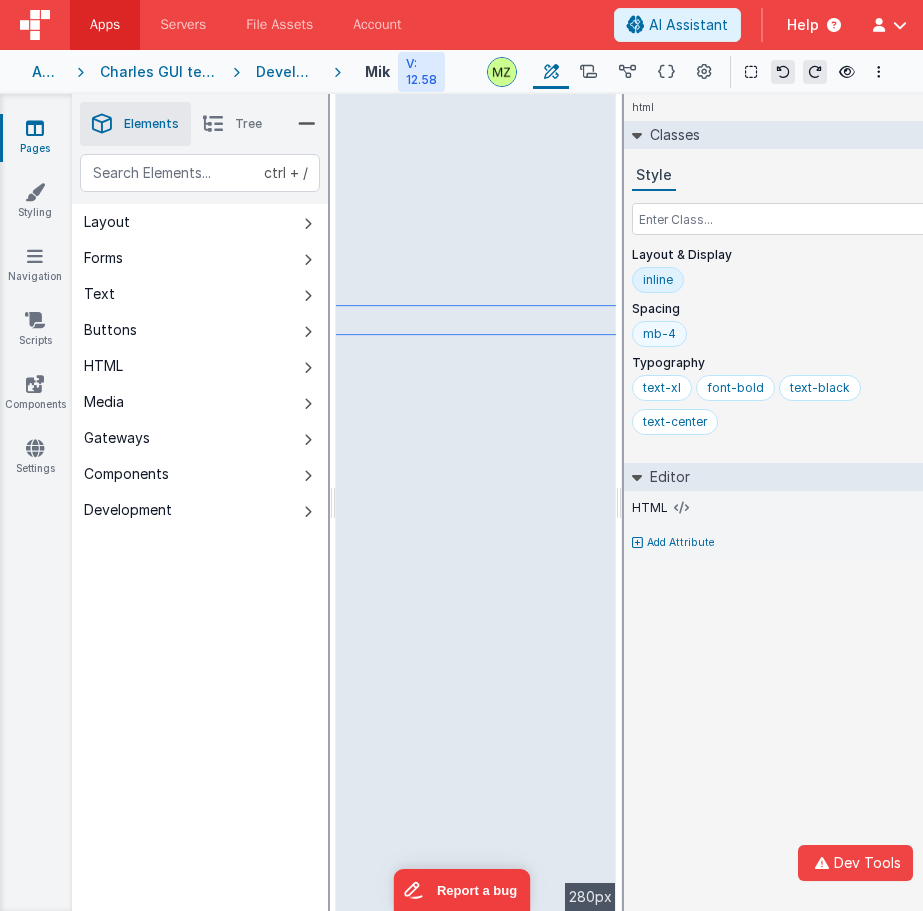 click on "mb-4" at bounding box center [659, 334] 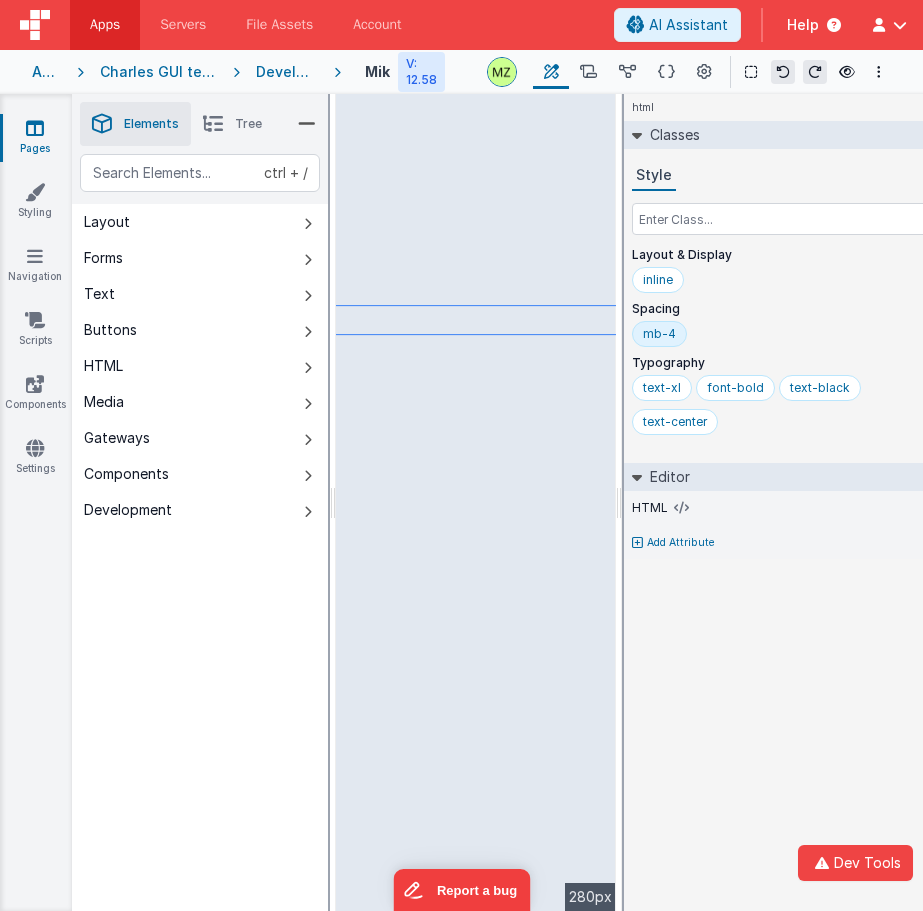 click on "html   Classes   Style           Layout & Display
inline
Spacing
mb-4
Typography
text-xl
font-bold
text-black
text-center
Editor        HTML                       Add Attribute
DEV: Focus
DEV: builderToggleConditionalCSS
DEV: Remove DND
DEV: updateSchema F
DEV: convertToVFG3" at bounding box center (784, 502) 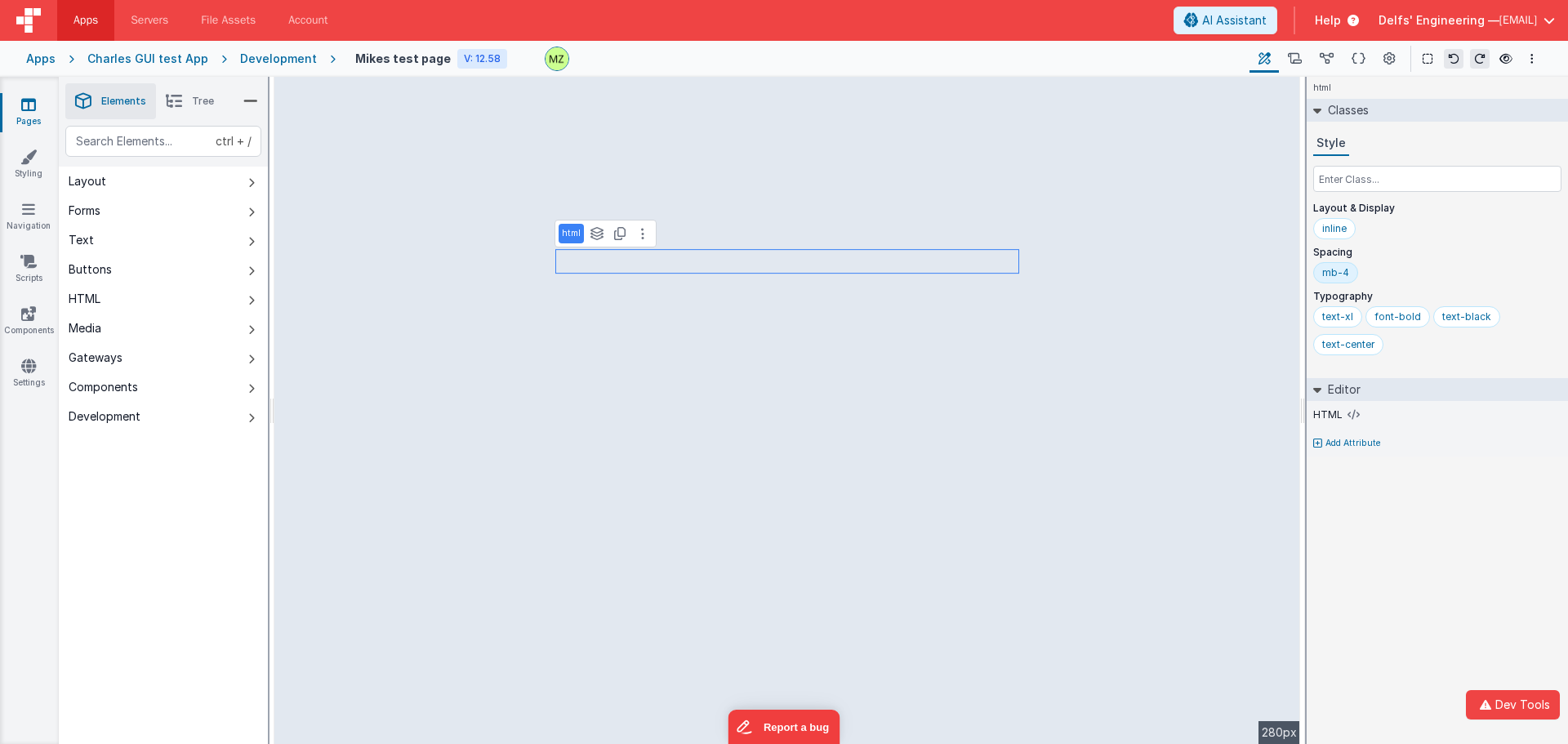click on "html   Classes   Style           Layout & Display
inline
Spacing
mb-4
Typography
text-xl
font-bold
text-black
text-center
Editor        HTML                       Add Attribute
DEV: Focus
DEV: builderToggleConditionalCSS
DEV: Remove DND
DEV: updateSchema F
DEV: convertToVFG3" at bounding box center (1437, 410) 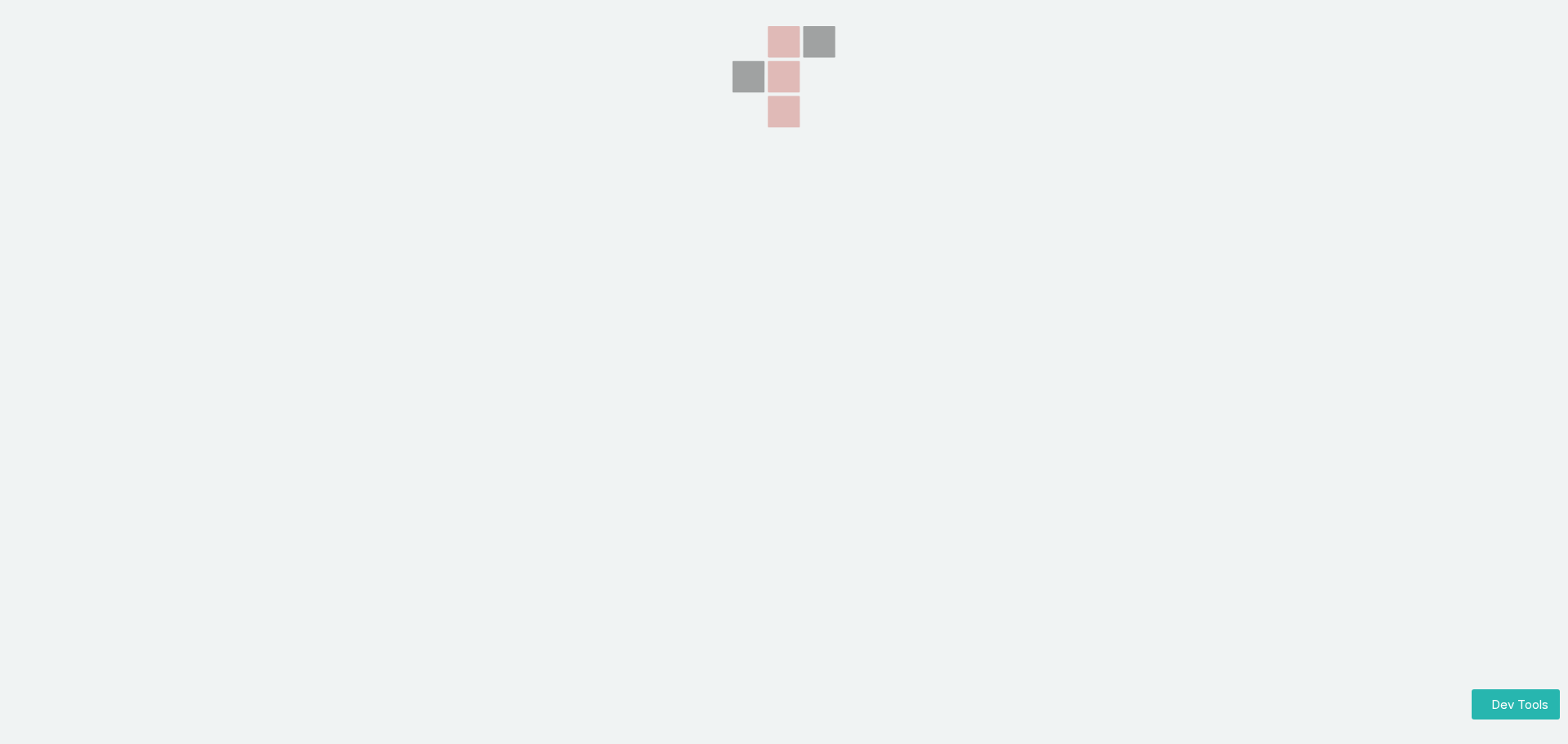 scroll, scrollTop: 0, scrollLeft: 0, axis: both 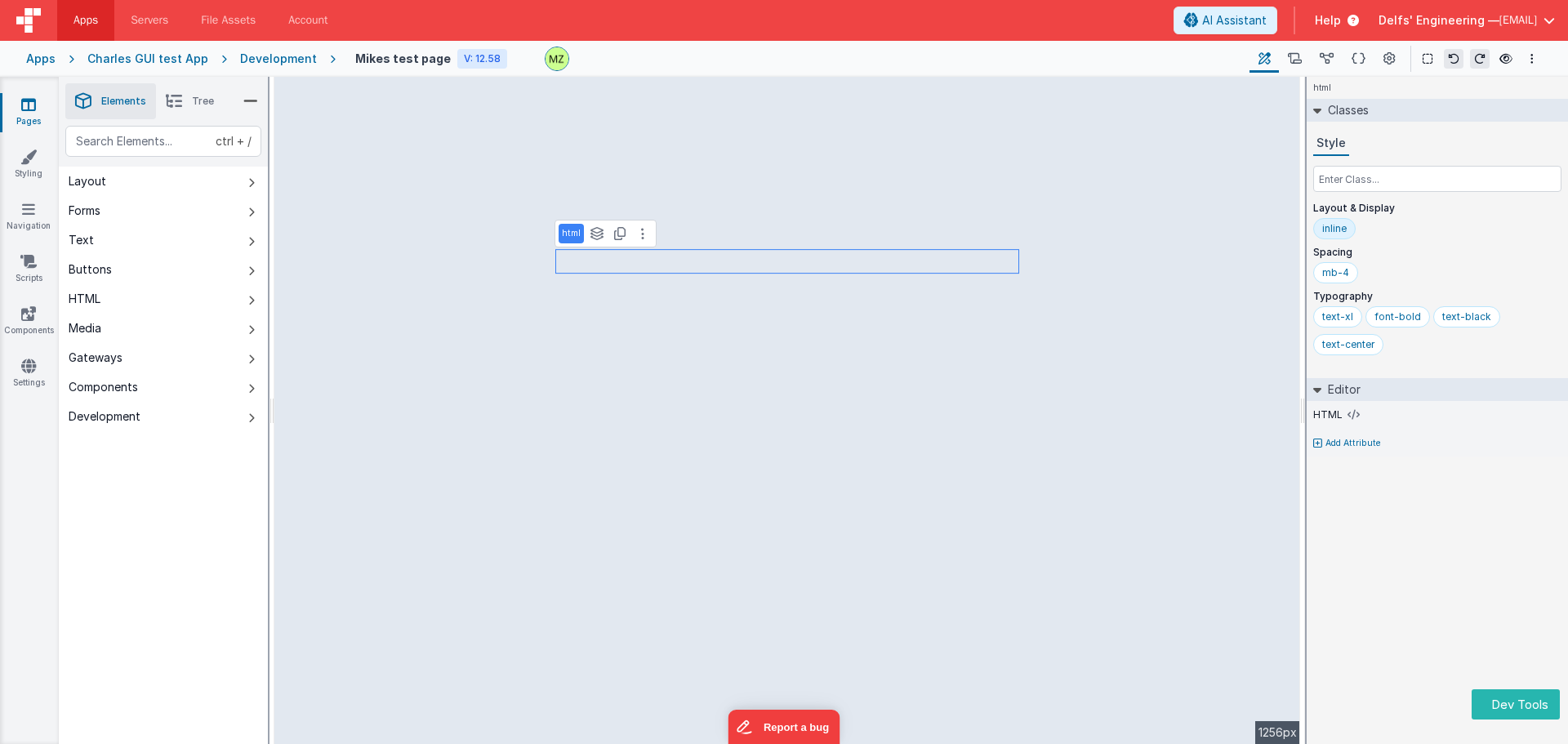 click on "inline" at bounding box center (1334, 229) 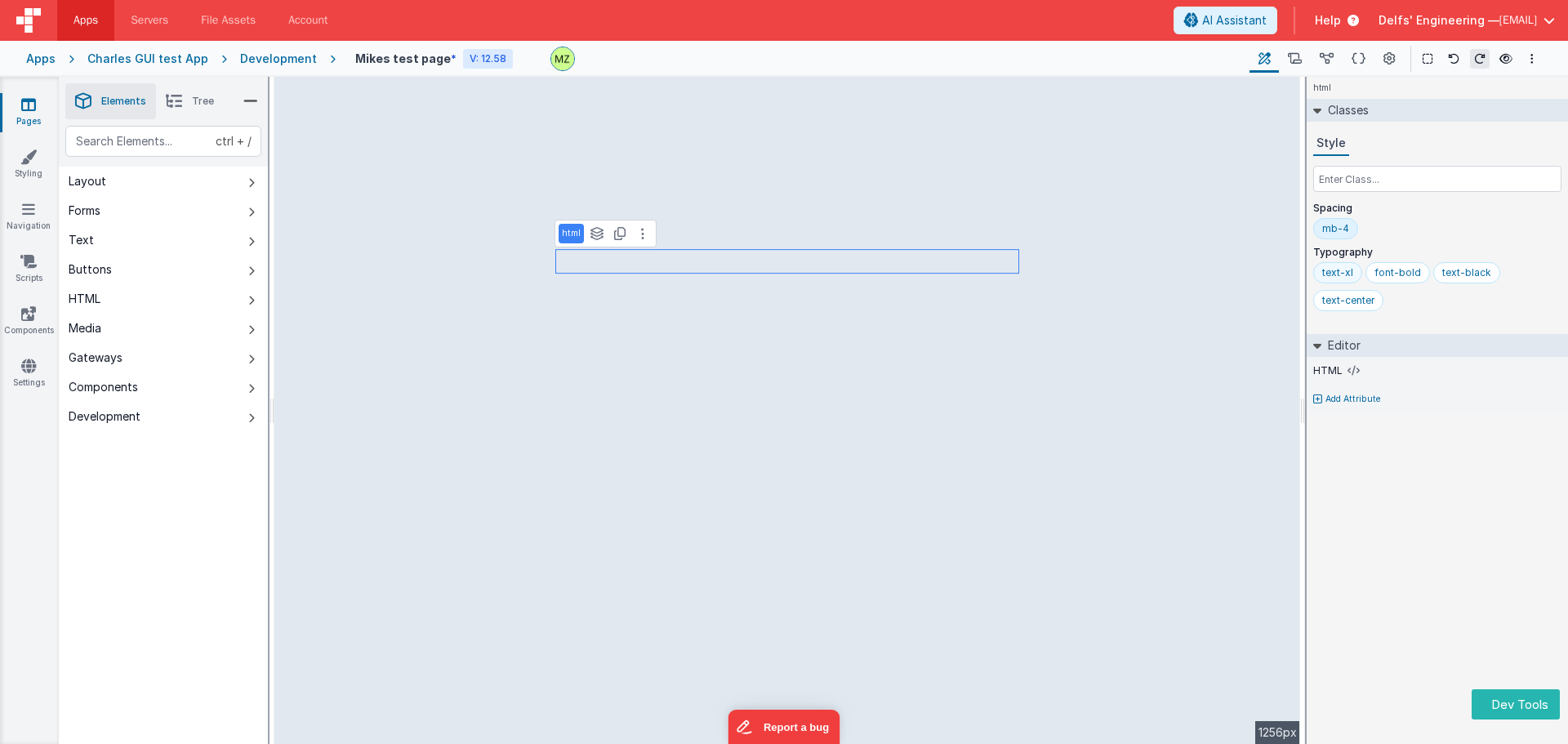 click on "text-xl" at bounding box center [1338, 273] 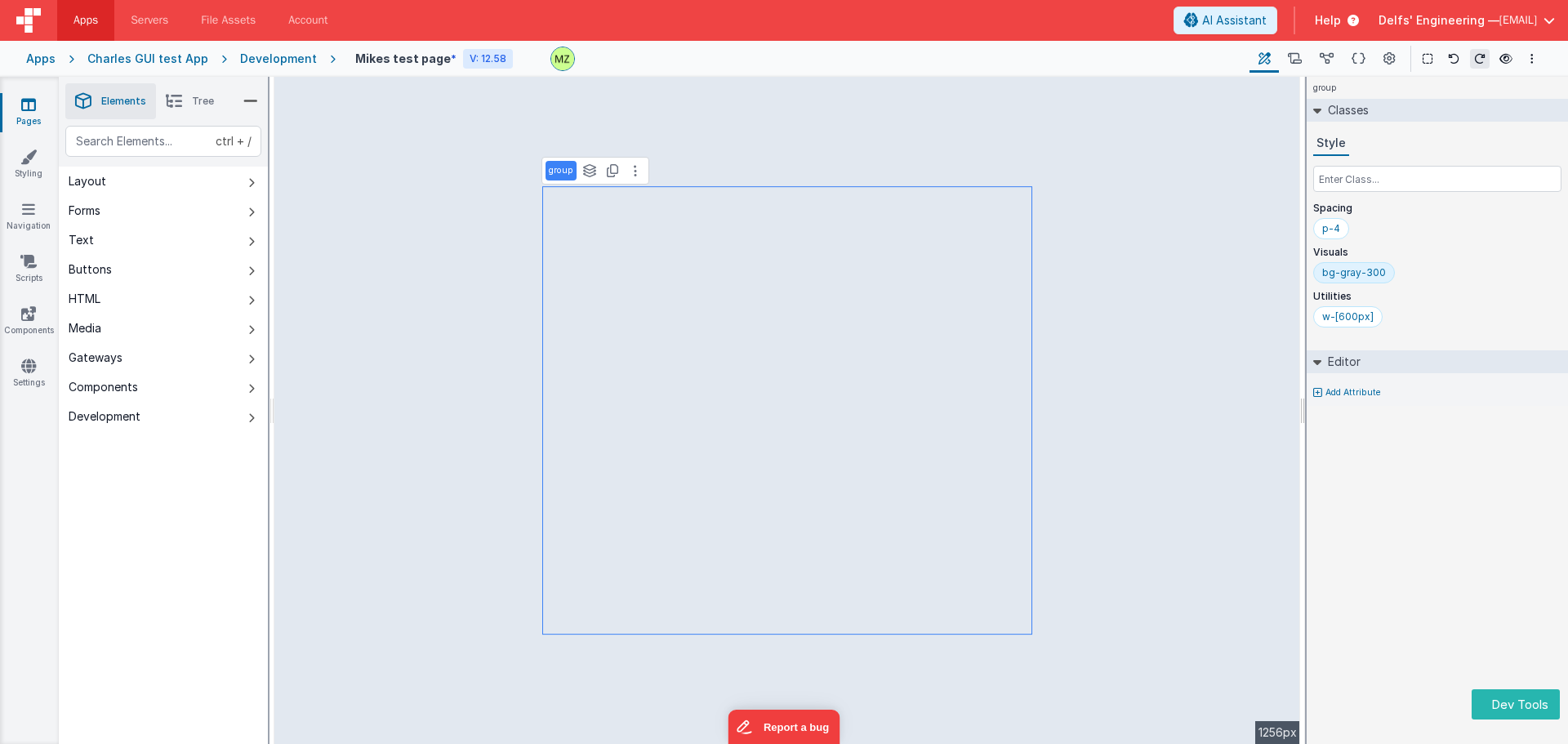 select on "email" 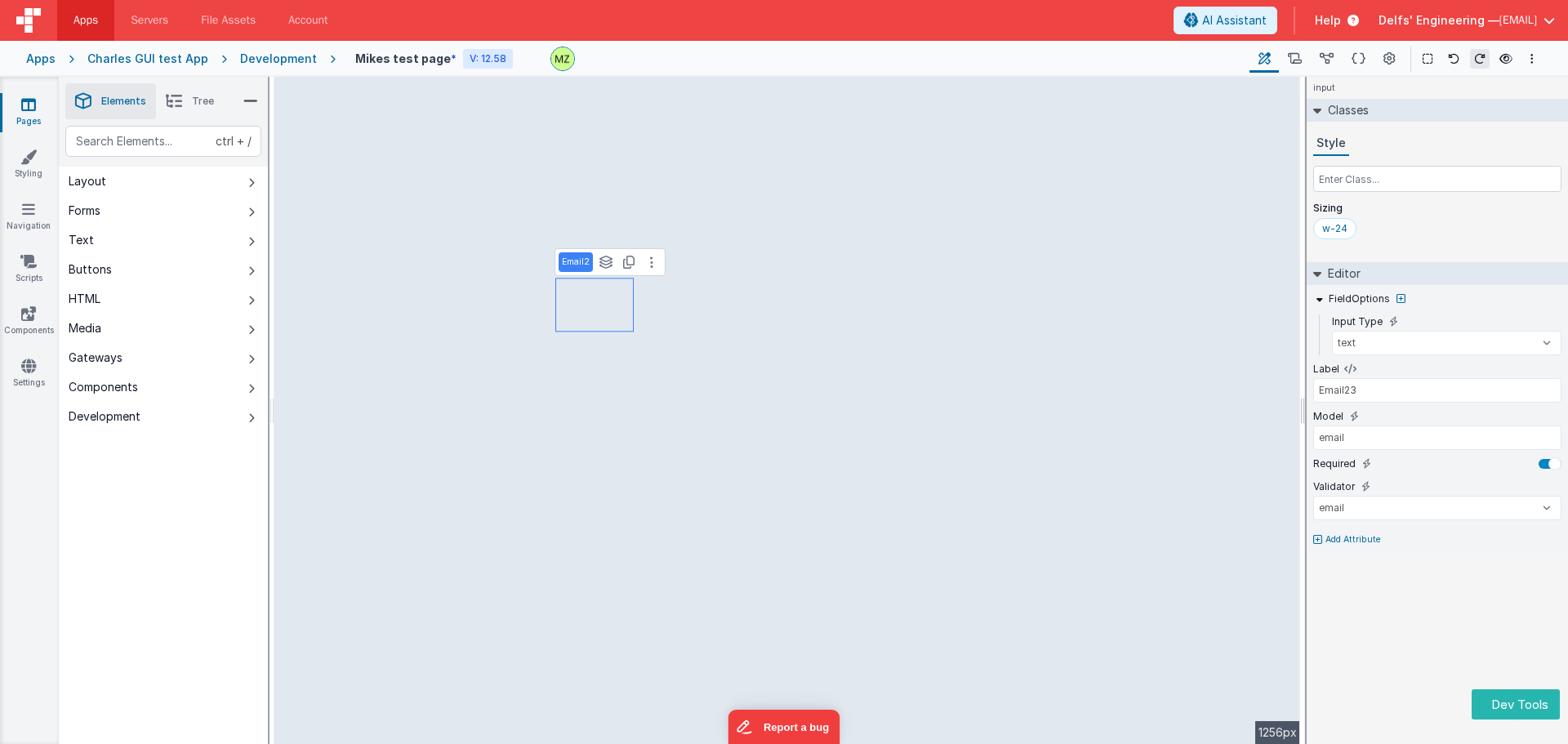 type on "email" 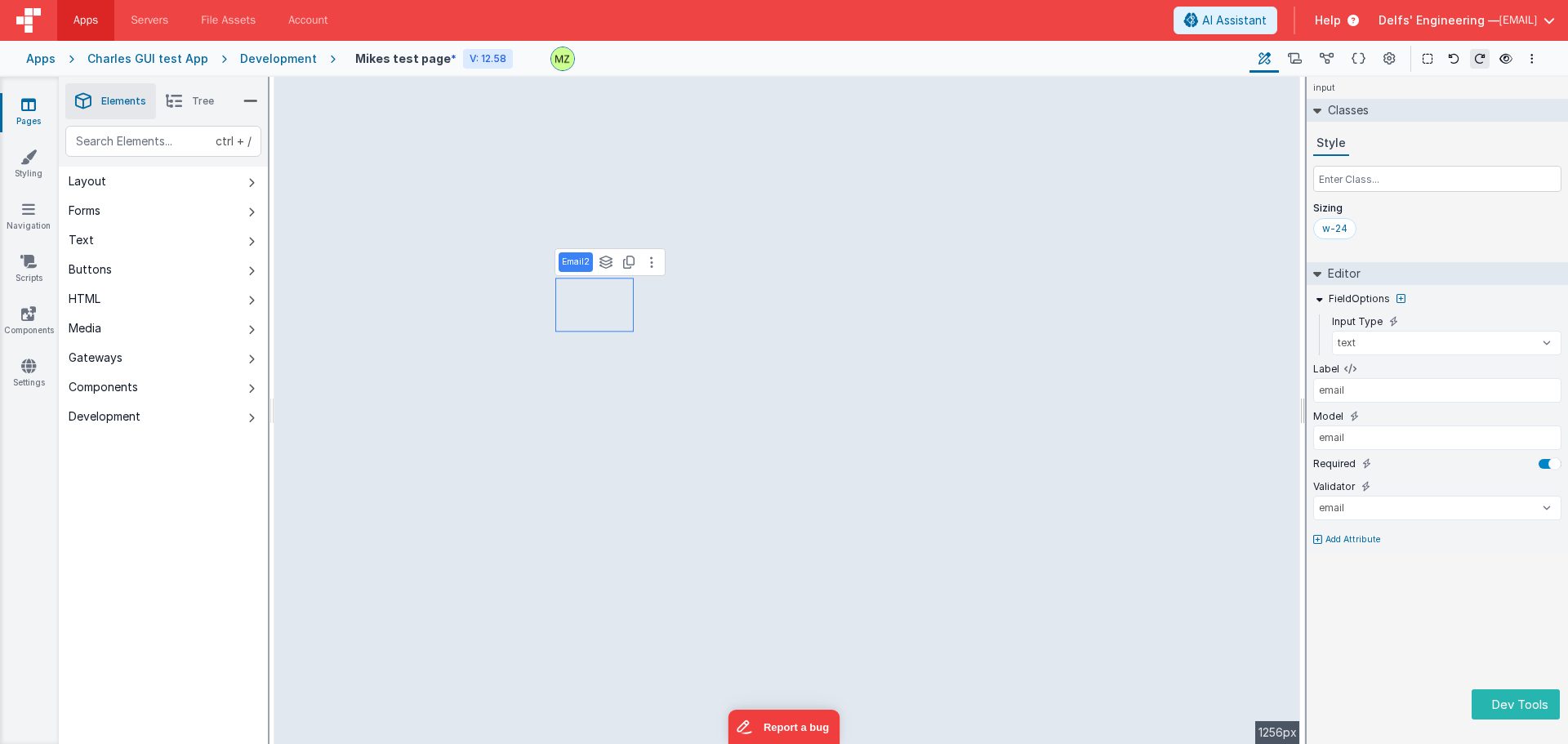 select on "email" 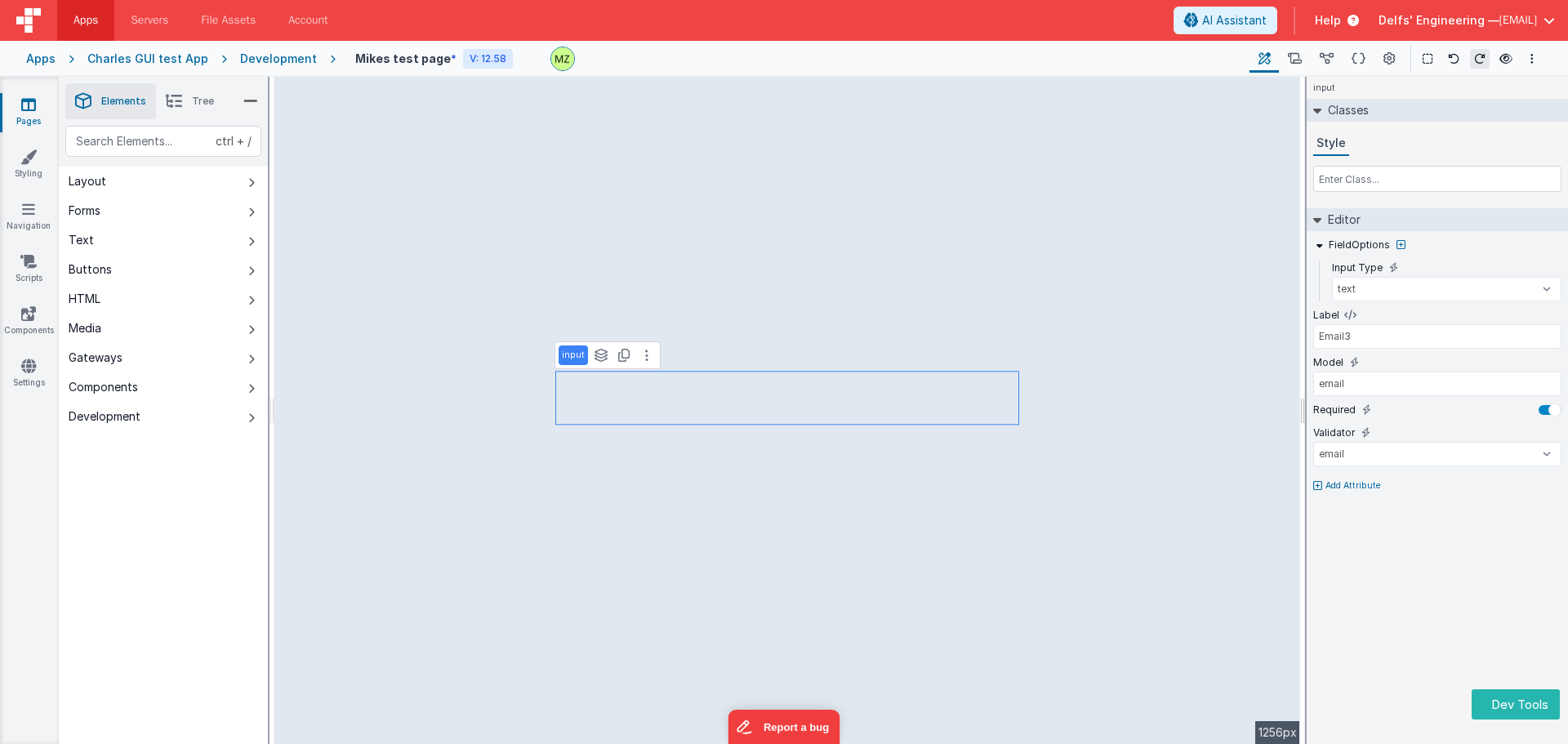 type on "Email1" 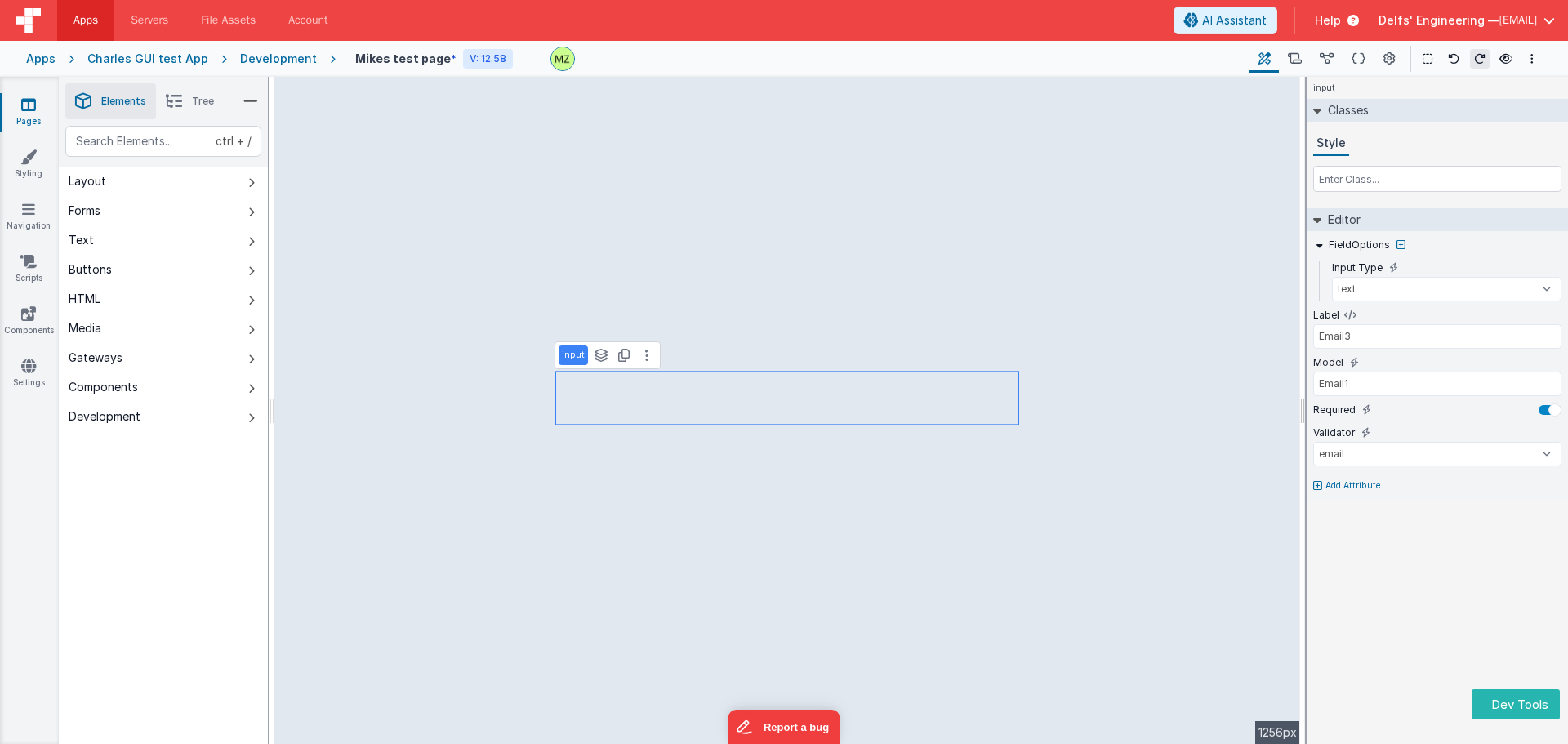 select on "email" 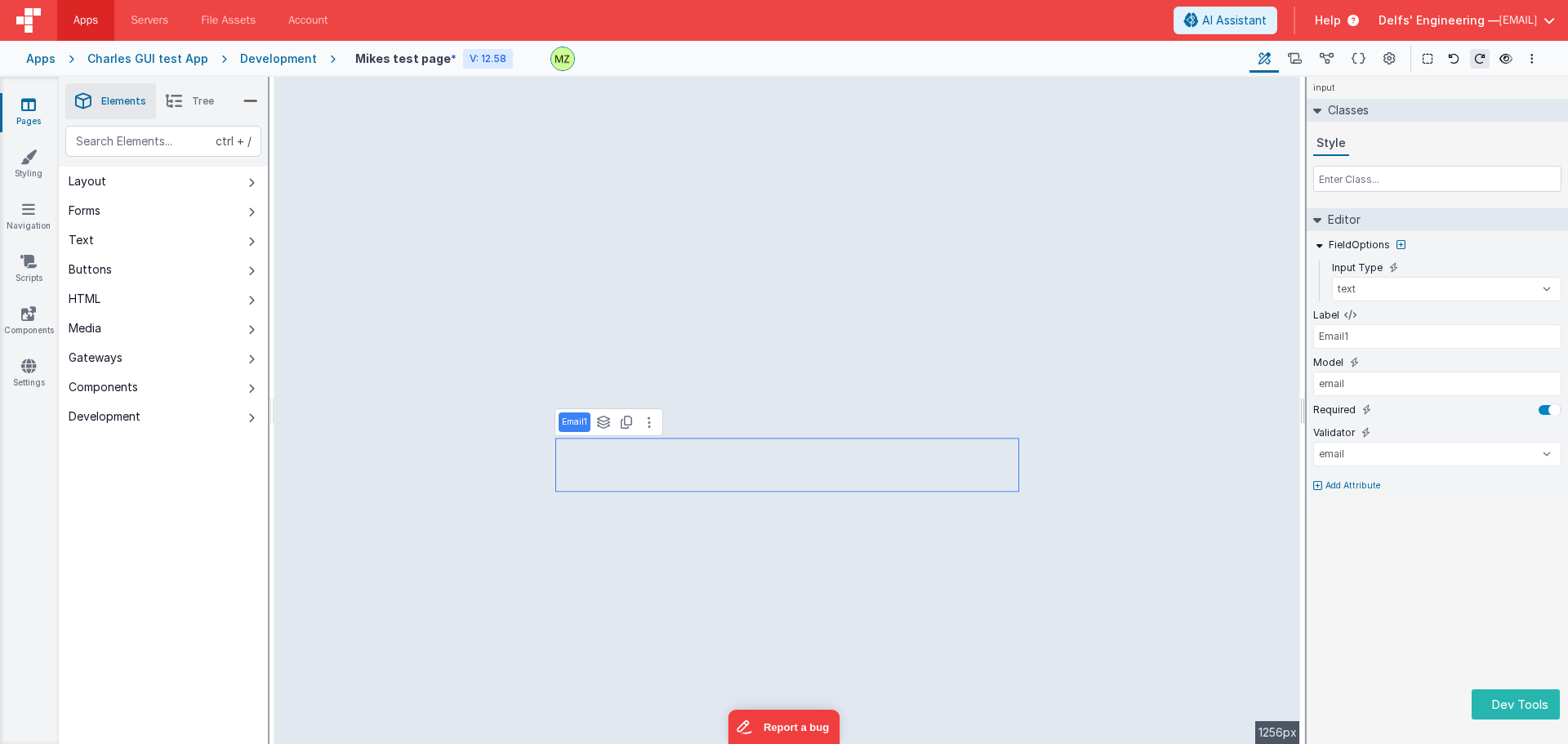 type on "Phone Number" 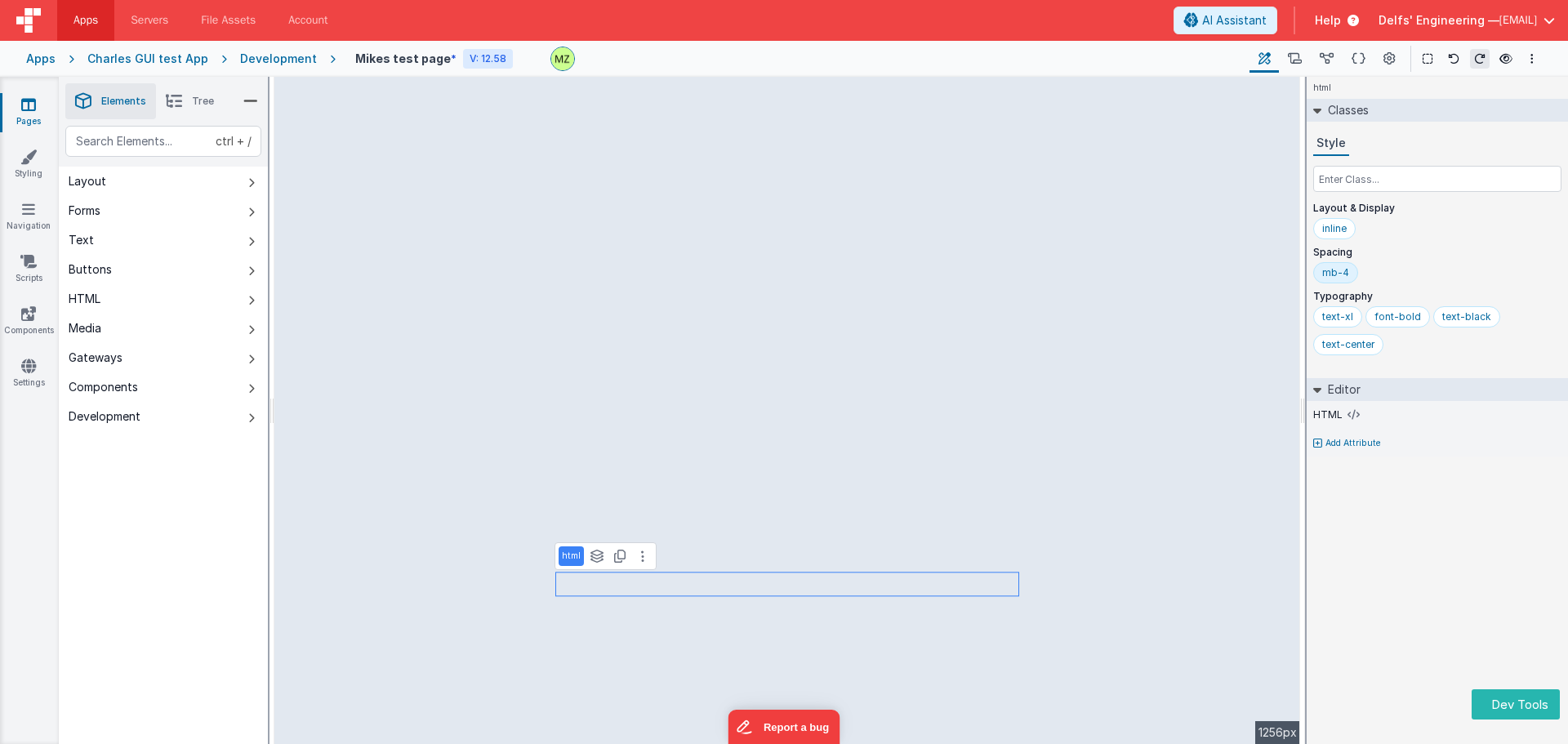 select on "email" 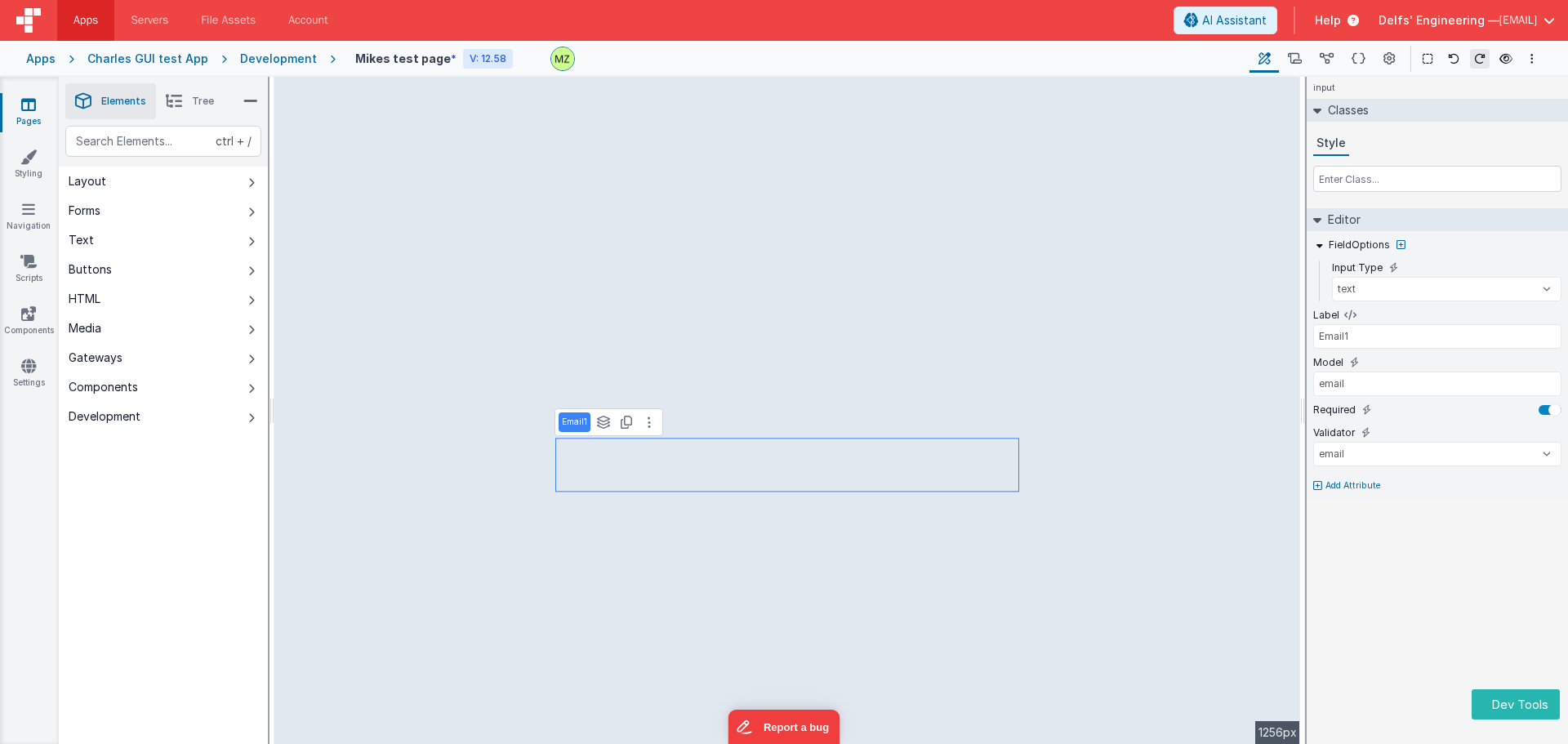 type on "email" 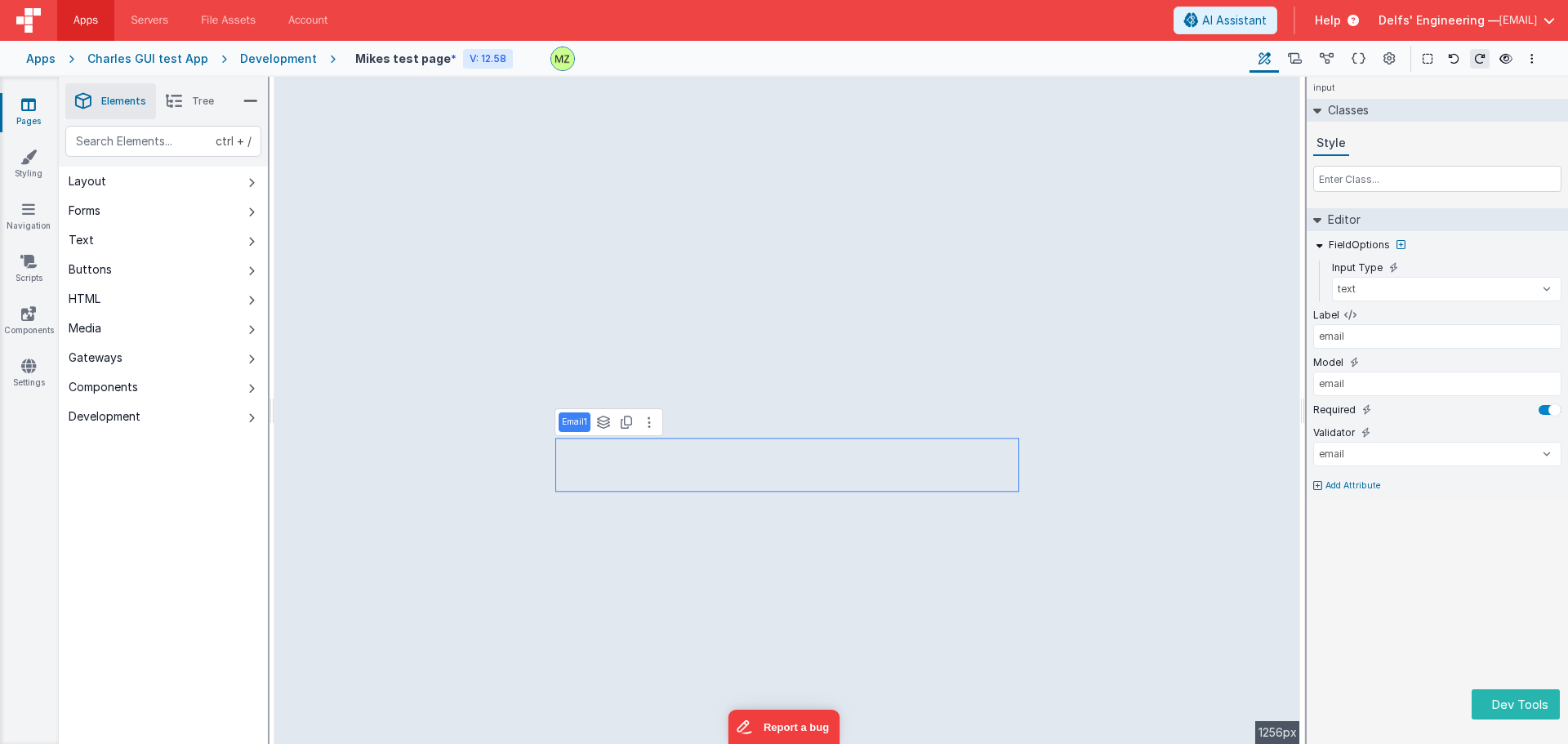 select on "email" 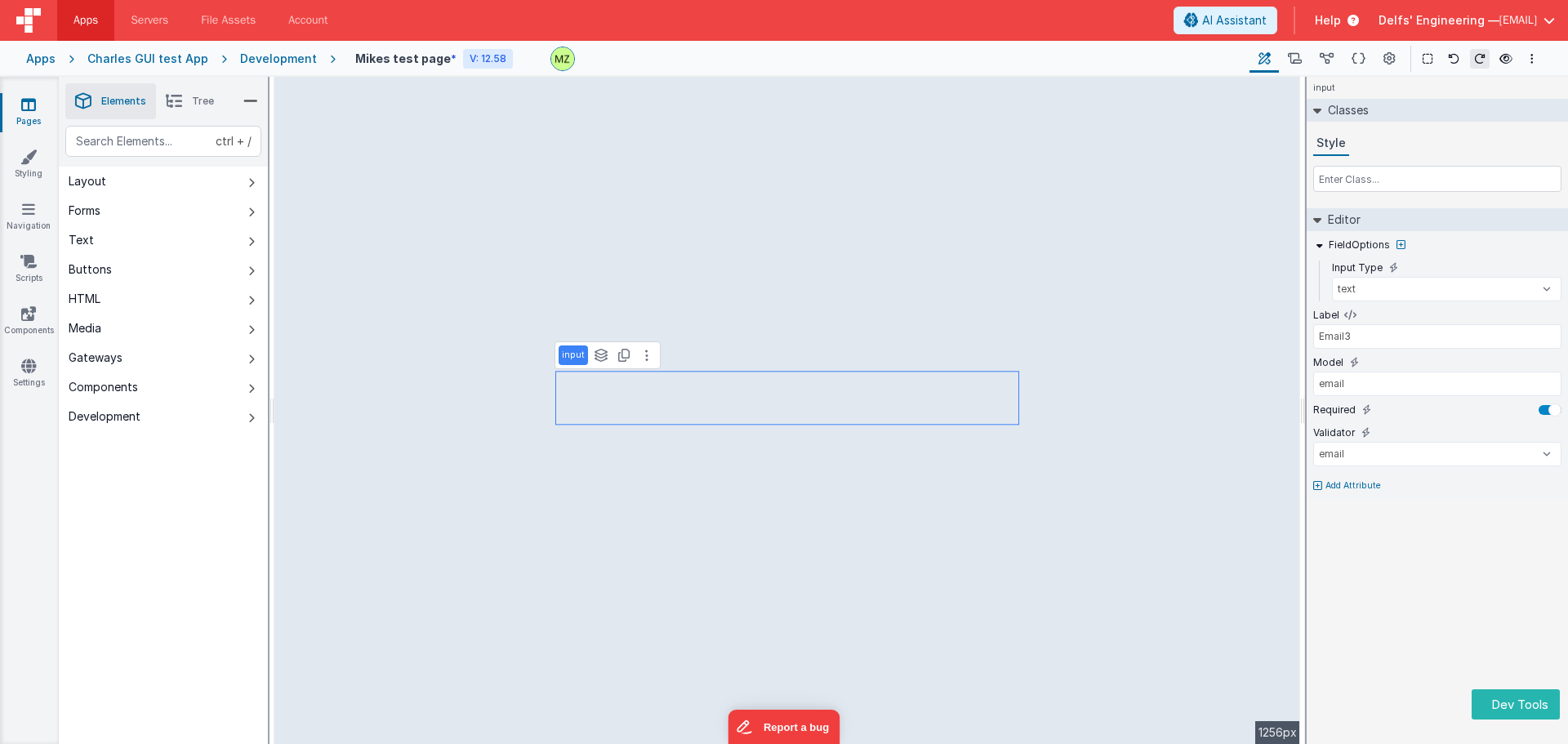 click on "input   Classes   Style             Editor        FieldOptions                           Input Type                   text number password email        Label                   Email3        Model                   email        Required                          Validator                   number double string array date regexp email url creditCard alpha alphaNumeric calc required     Add Attribute
DEV: Focus
DEV: builderToggleConditionalCSS
DEV: Remove DND
DEV: updateSchema F
DEV: convertToVFG3" at bounding box center [1437, 410] 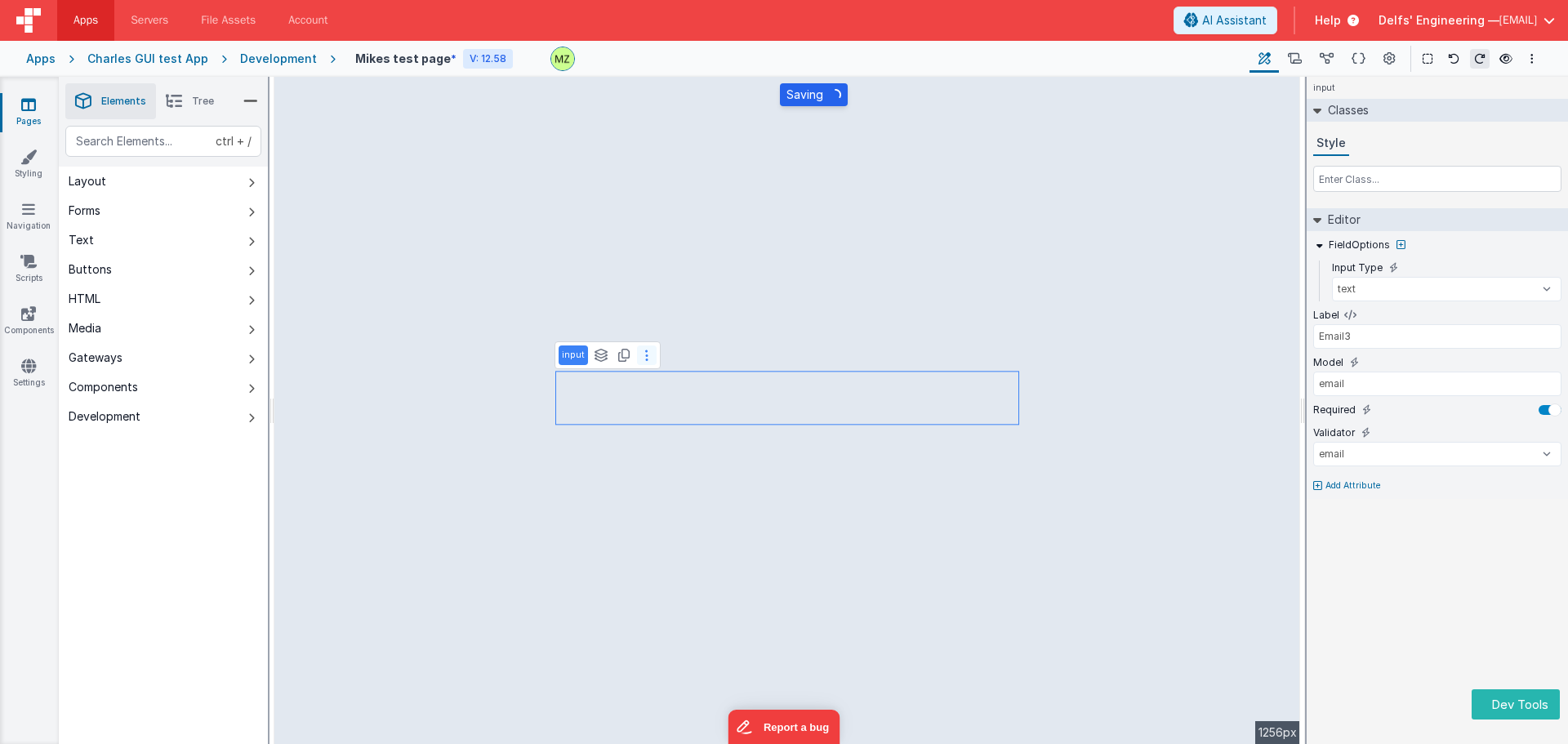 click at bounding box center [647, 355] 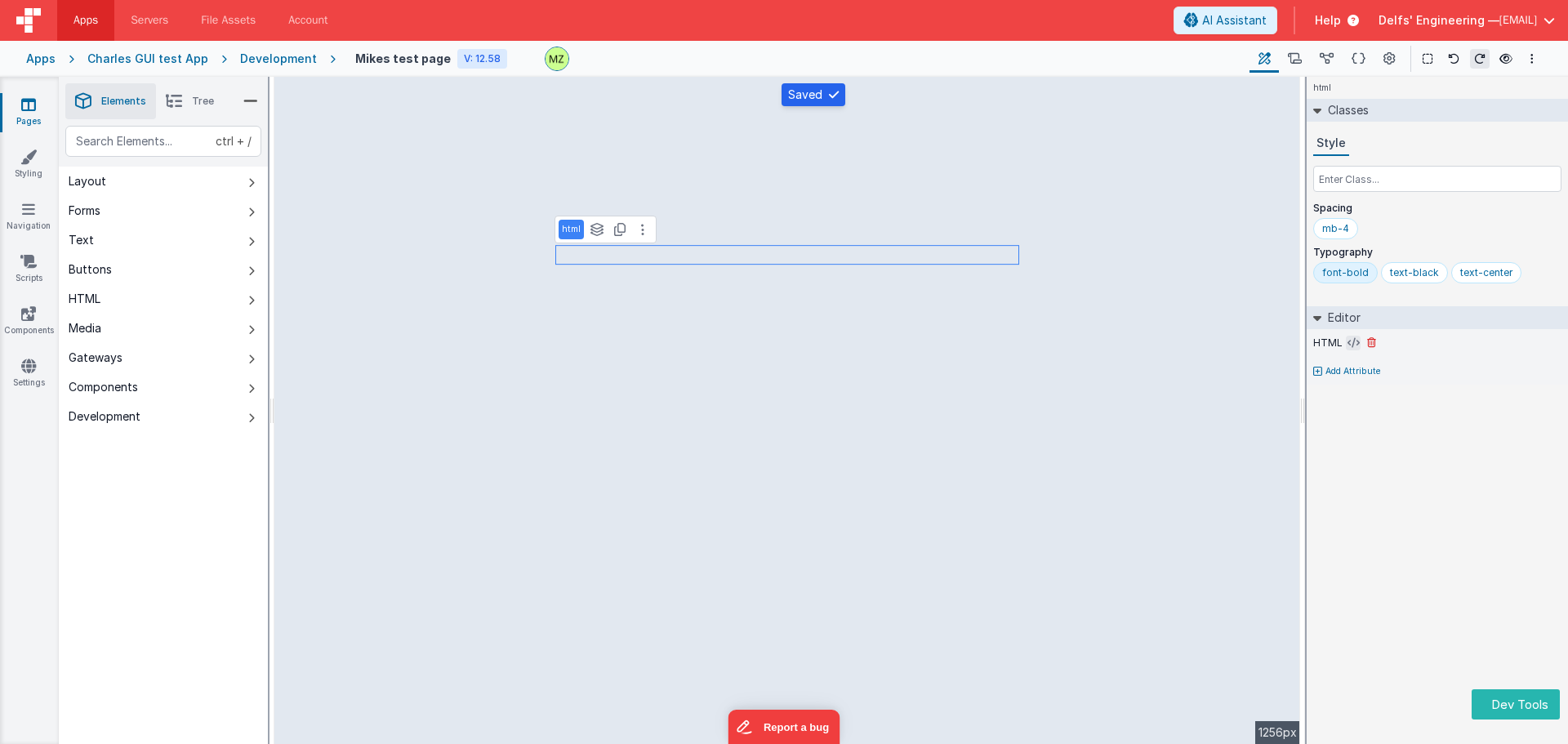 click at bounding box center [1353, 343] 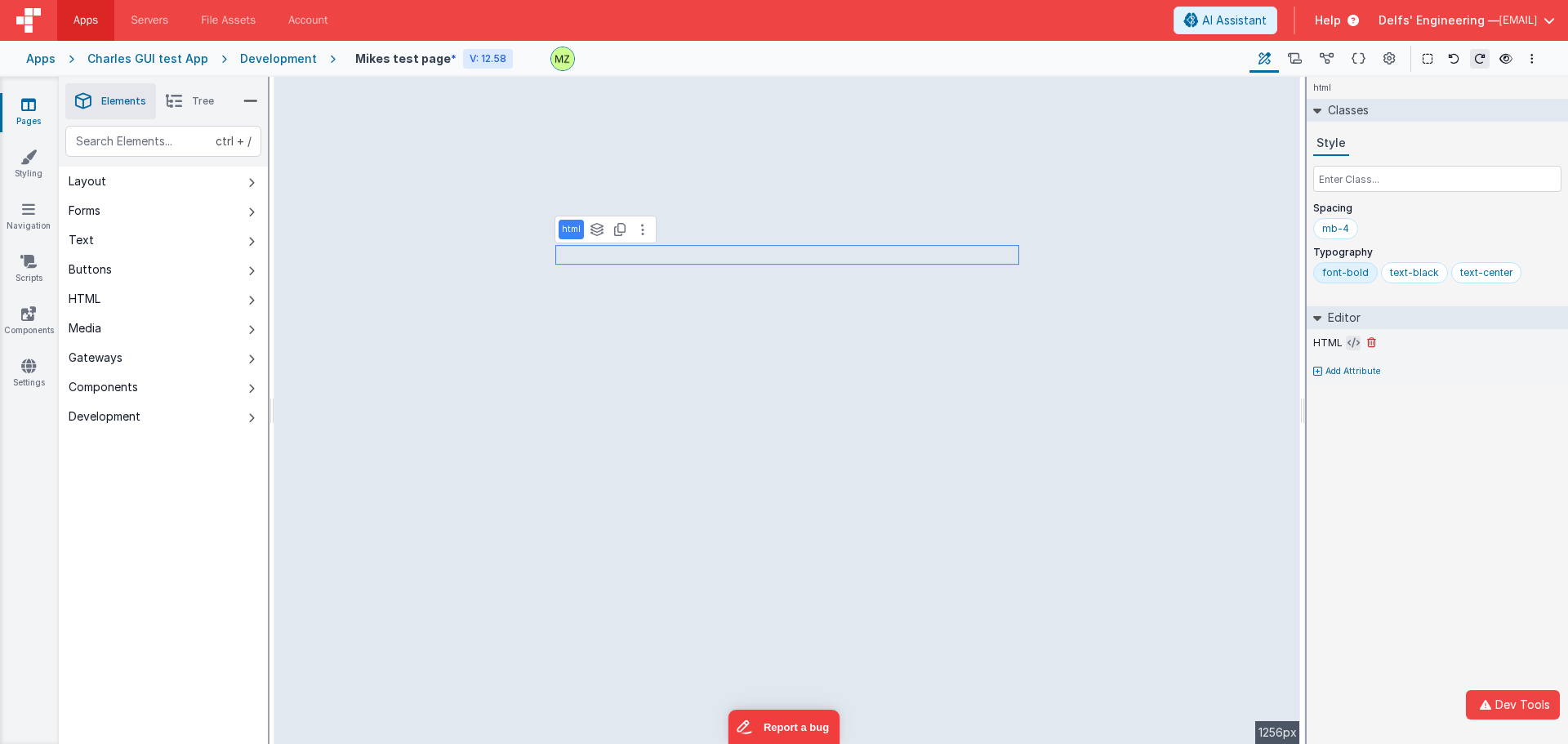 click at bounding box center [1353, 343] 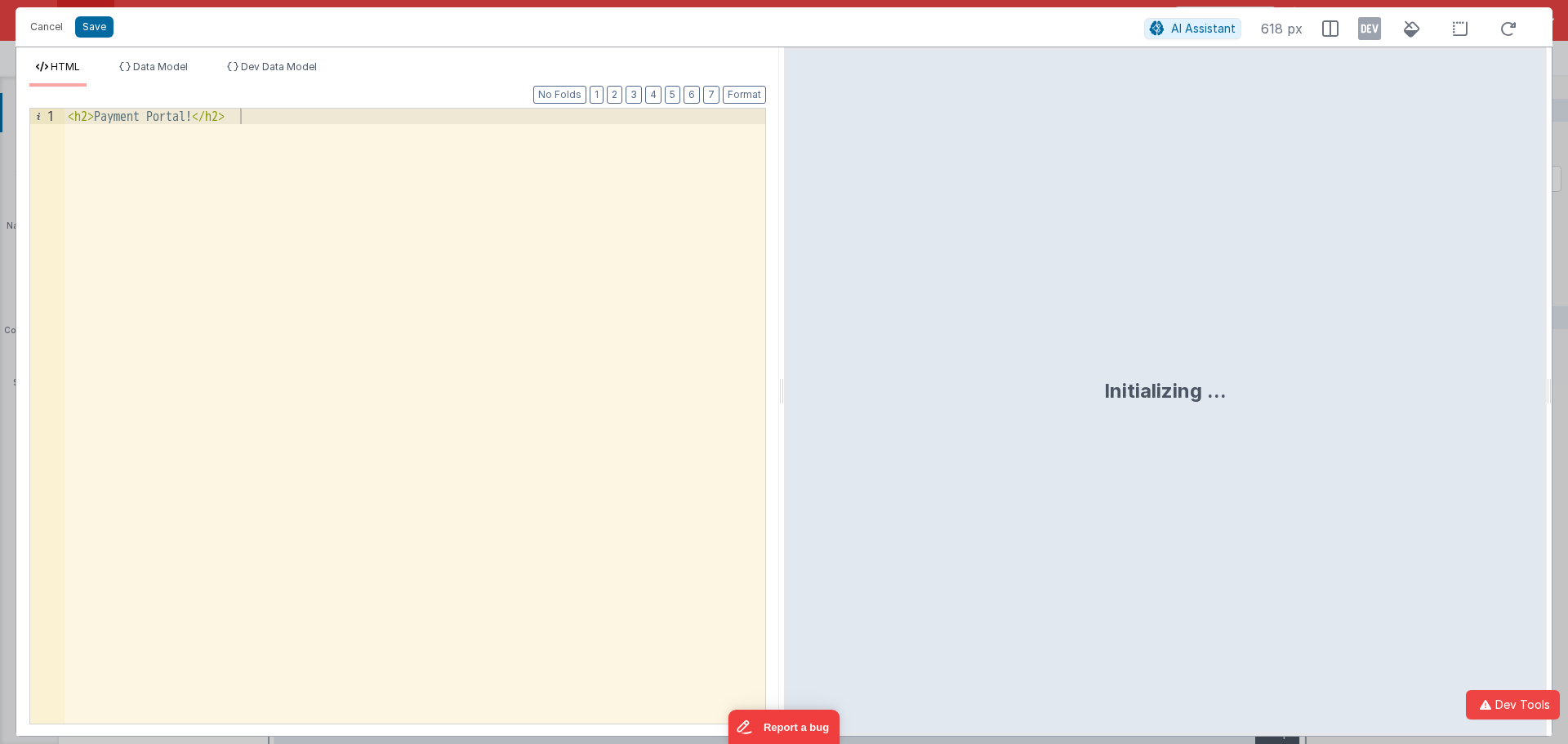 click on "< h2 > Payment Portal! </ h2 >" at bounding box center (415, 431) 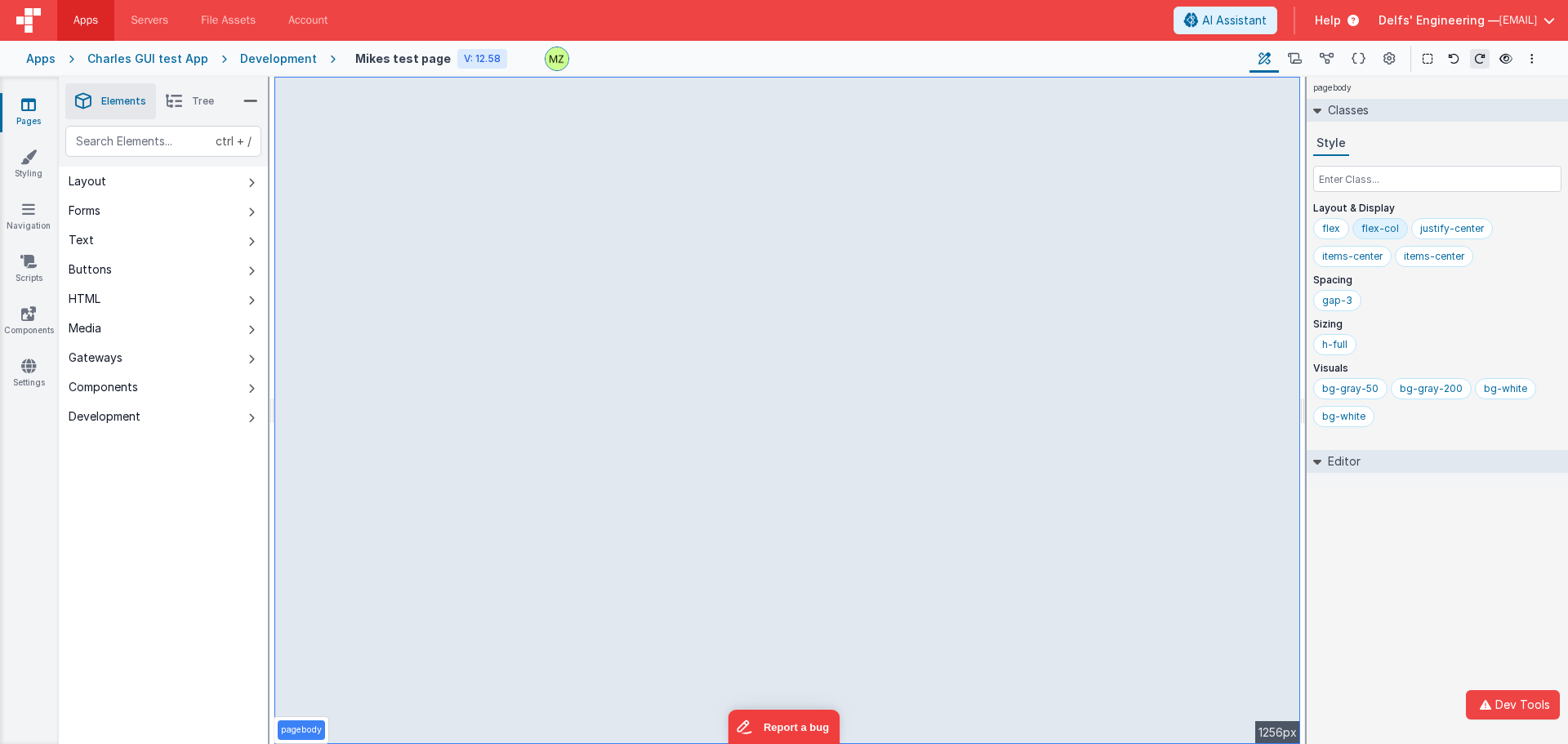 click on "pagebody   Classes   Style           Layout & Display
flex
flex-col
justify-center
items-center
items-center
Spacing
gap-3
Sizing
h-full
Visuals
bg-gray-50
bg-gray-200
bg-white
Editor
DEV: Focus" at bounding box center [1437, 410] 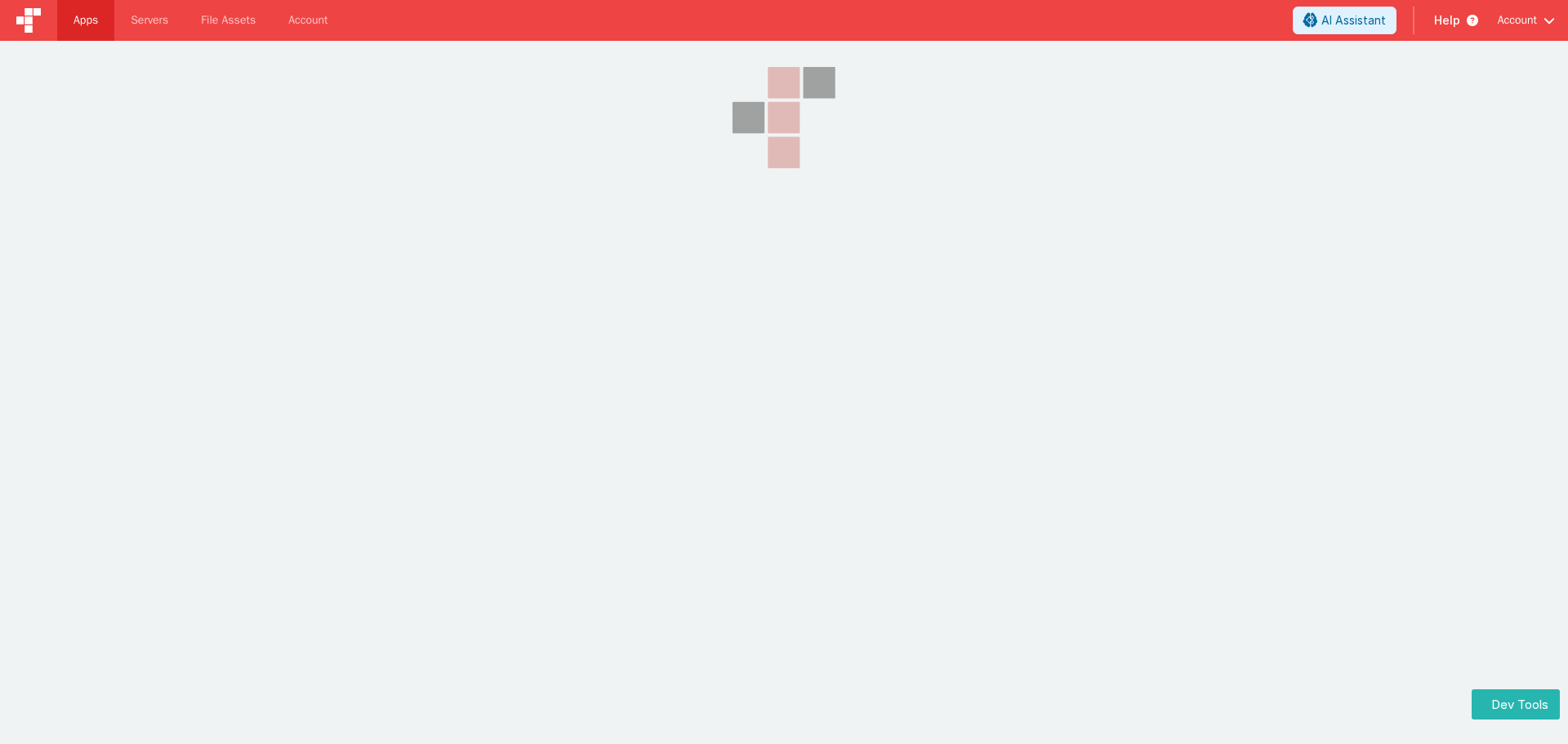 scroll, scrollTop: 0, scrollLeft: 0, axis: both 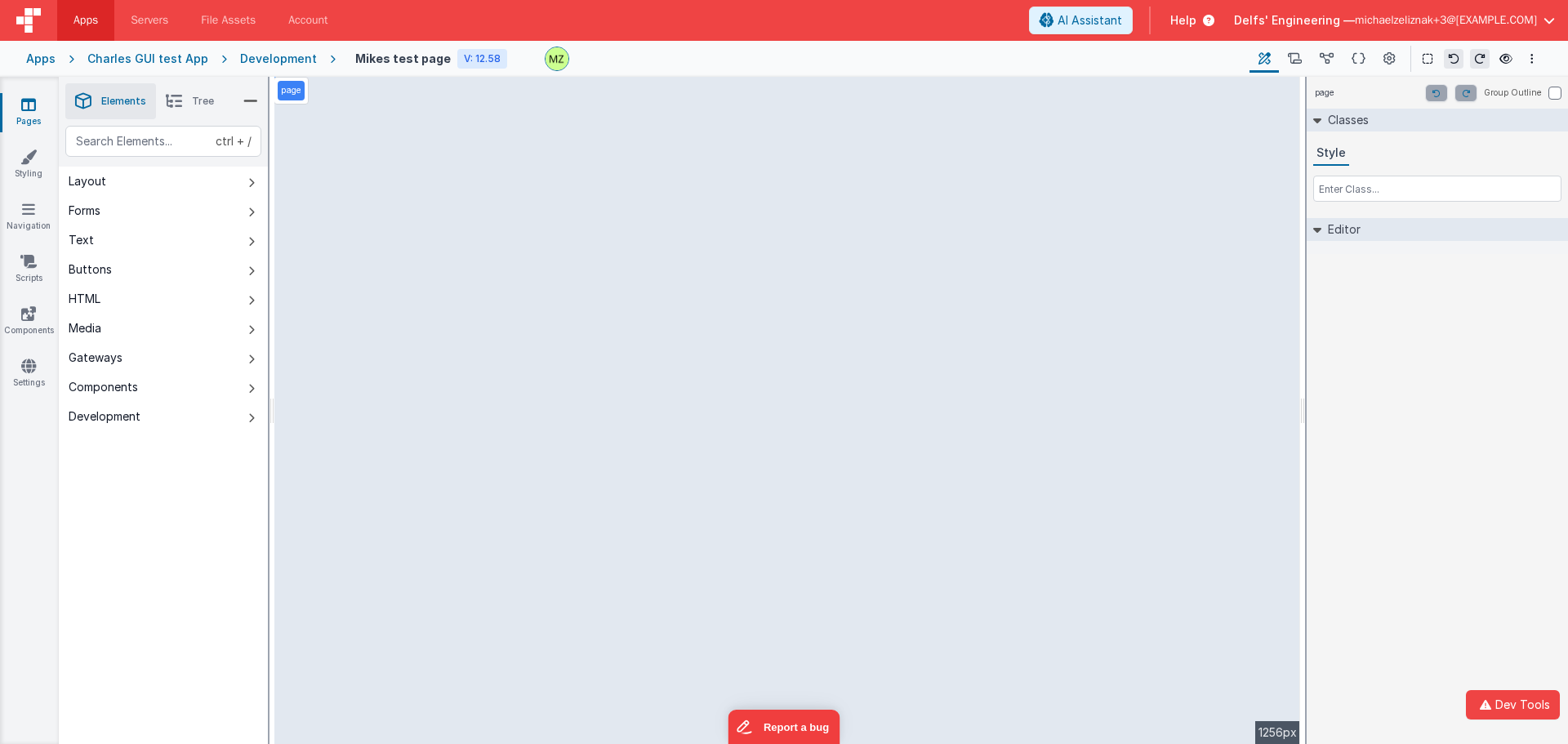 click on "page         Group Outline     Classes   Style             Editor
DEV: Focus
DEV: builderToggleConditionalCSS
DEV: Remove DND
DEV: updateSchema F
DEV: convertToVFG3" at bounding box center (1437, 410) 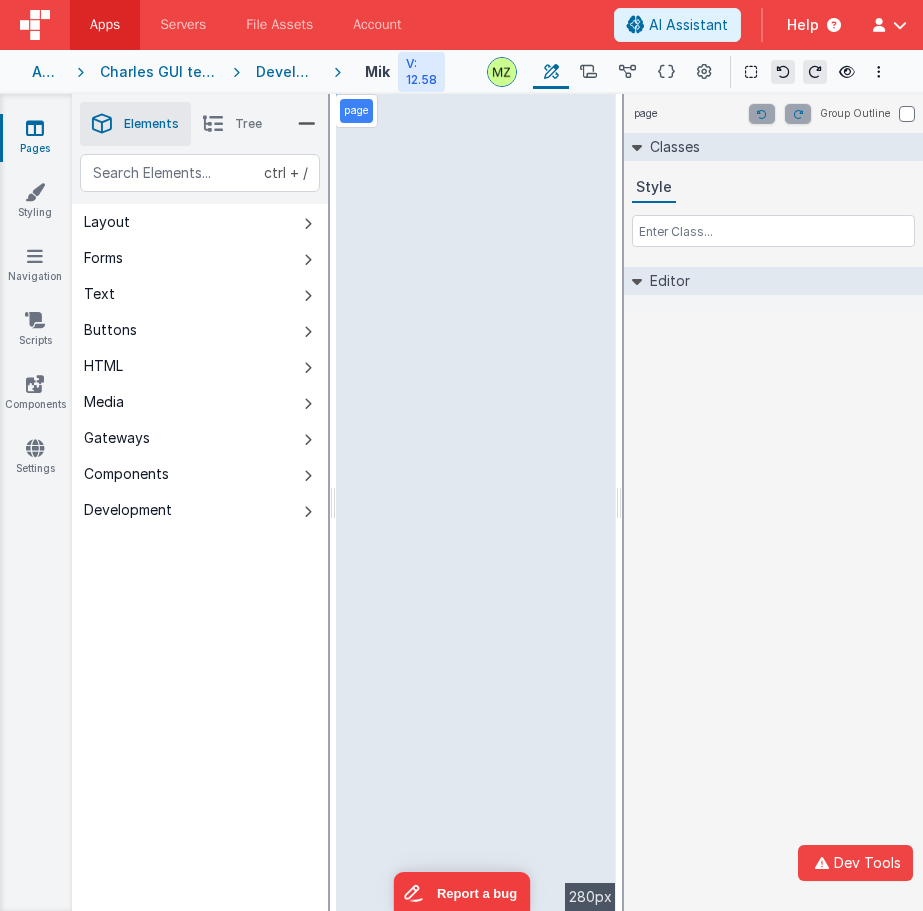click on "page         Group Outline     Classes   Style             Editor
DEV: Focus
DEV: builderToggleConditionalCSS
DEV: Remove DND
DEV: updateSchema F
DEV: convertToVFG3" at bounding box center (773, 502) 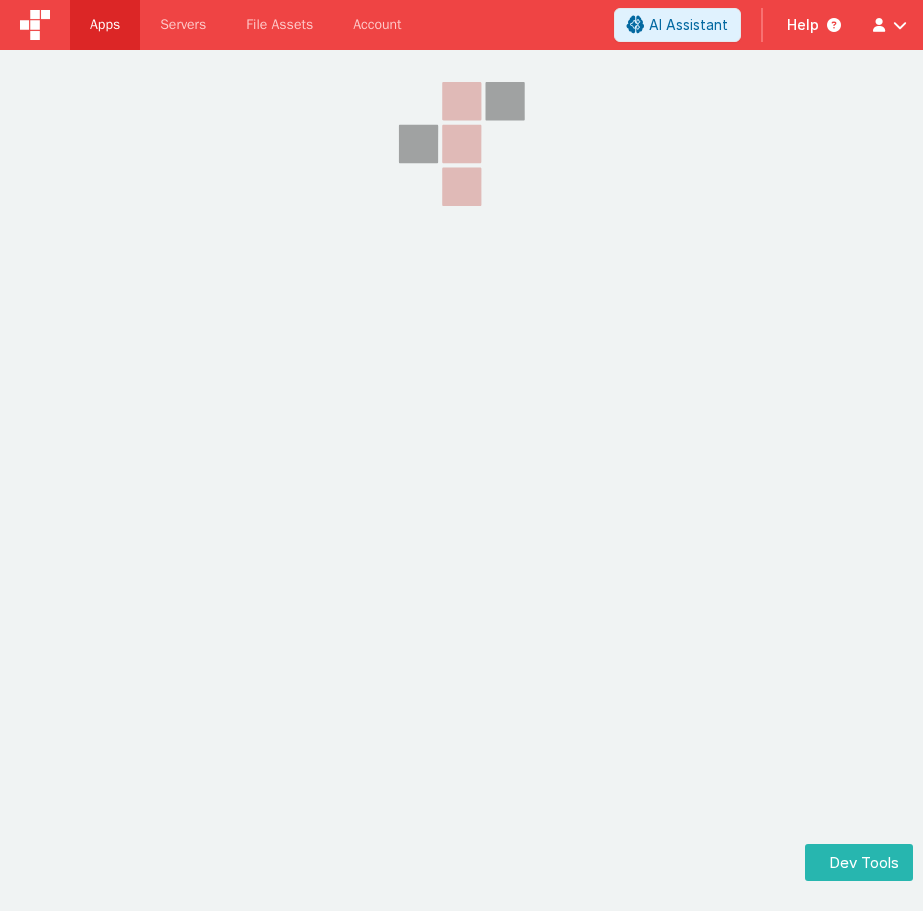 scroll, scrollTop: 0, scrollLeft: 0, axis: both 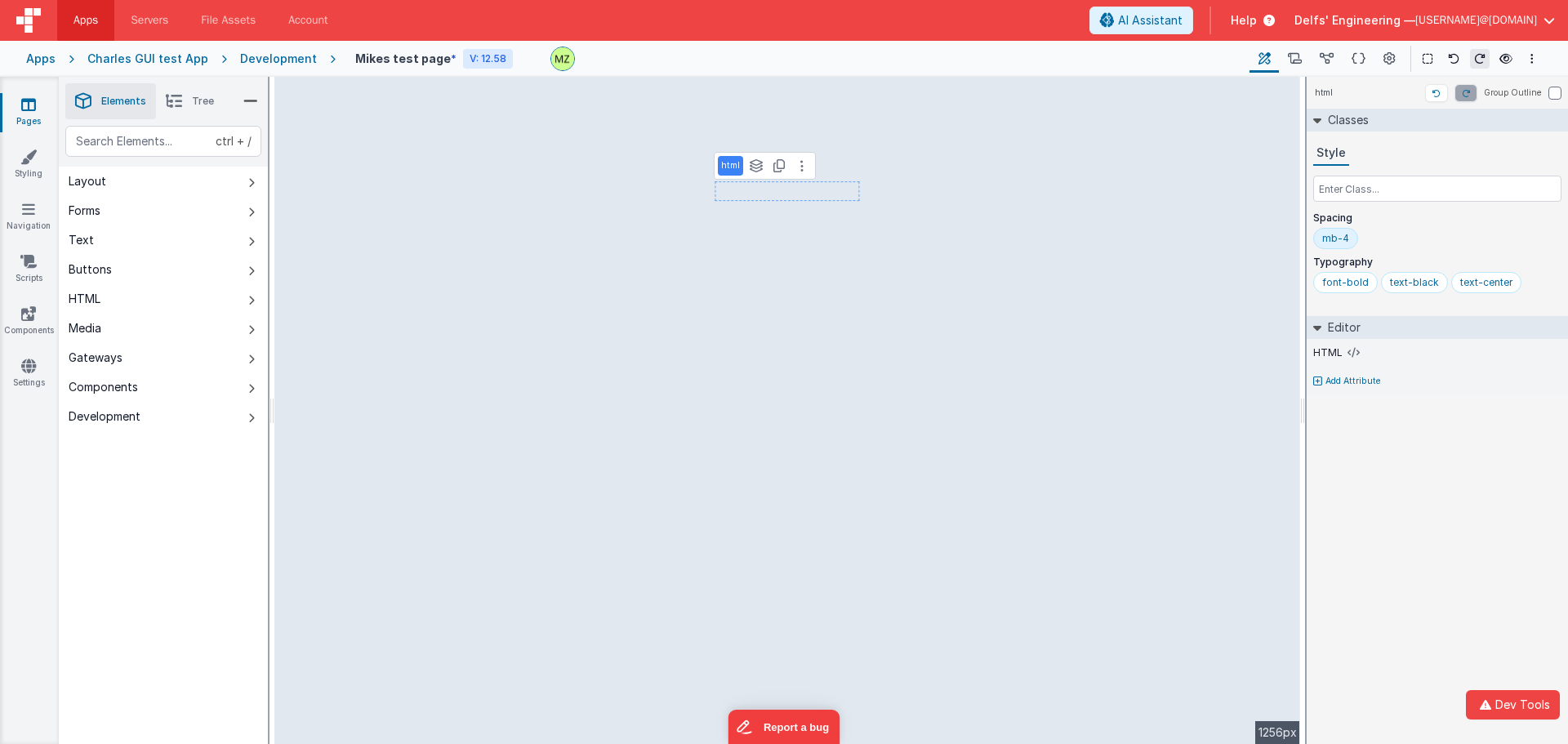select on "email" 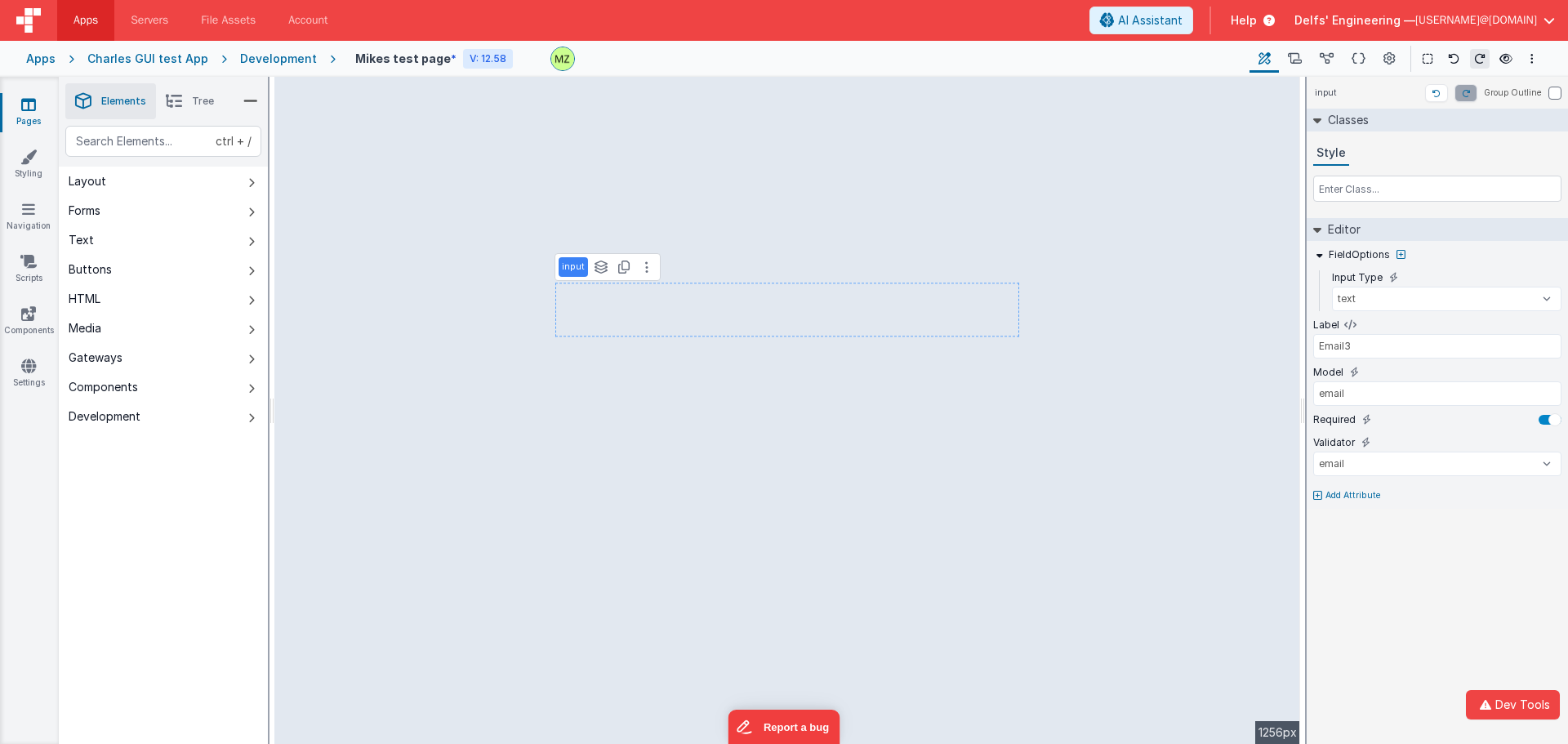 type on "Email23" 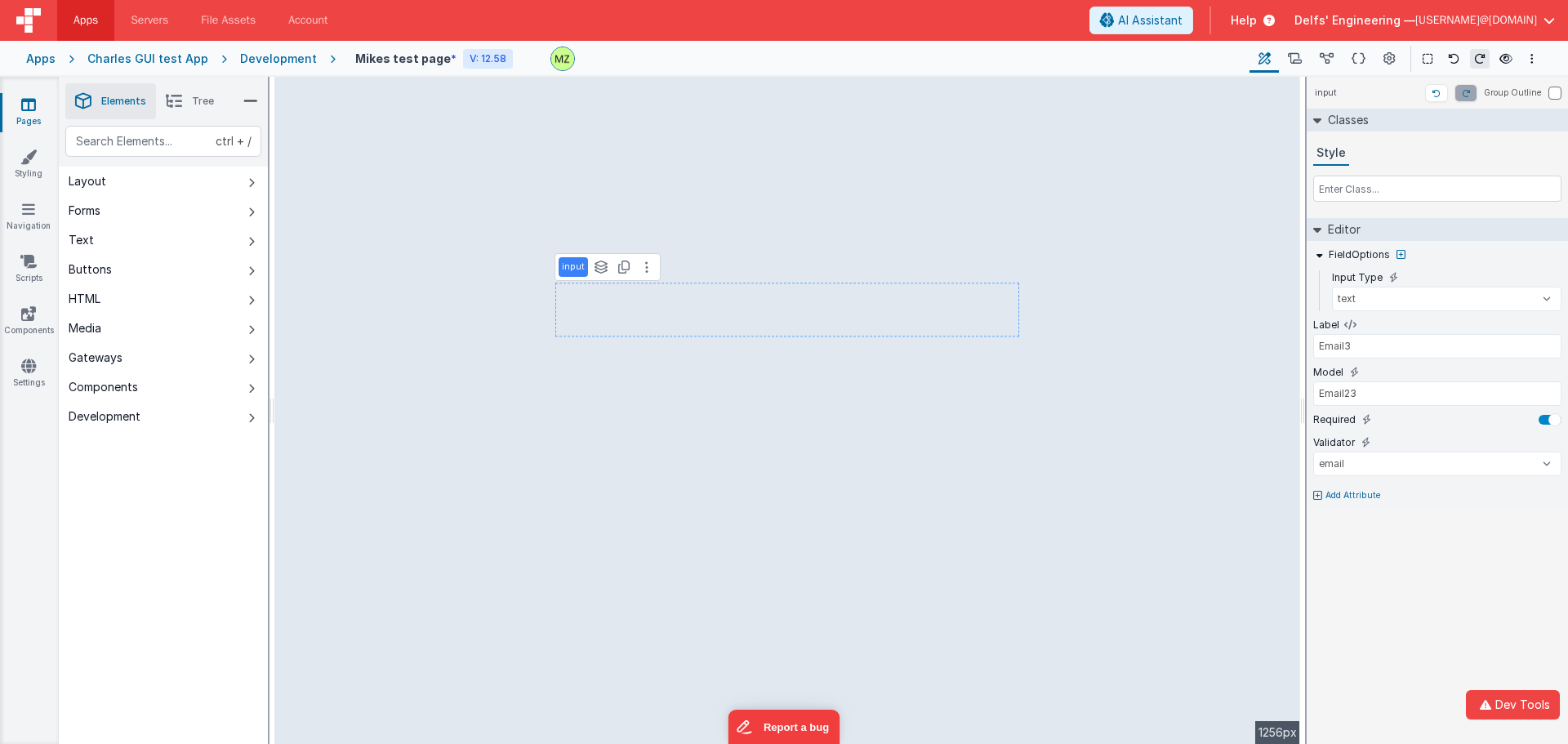 select on "email" 